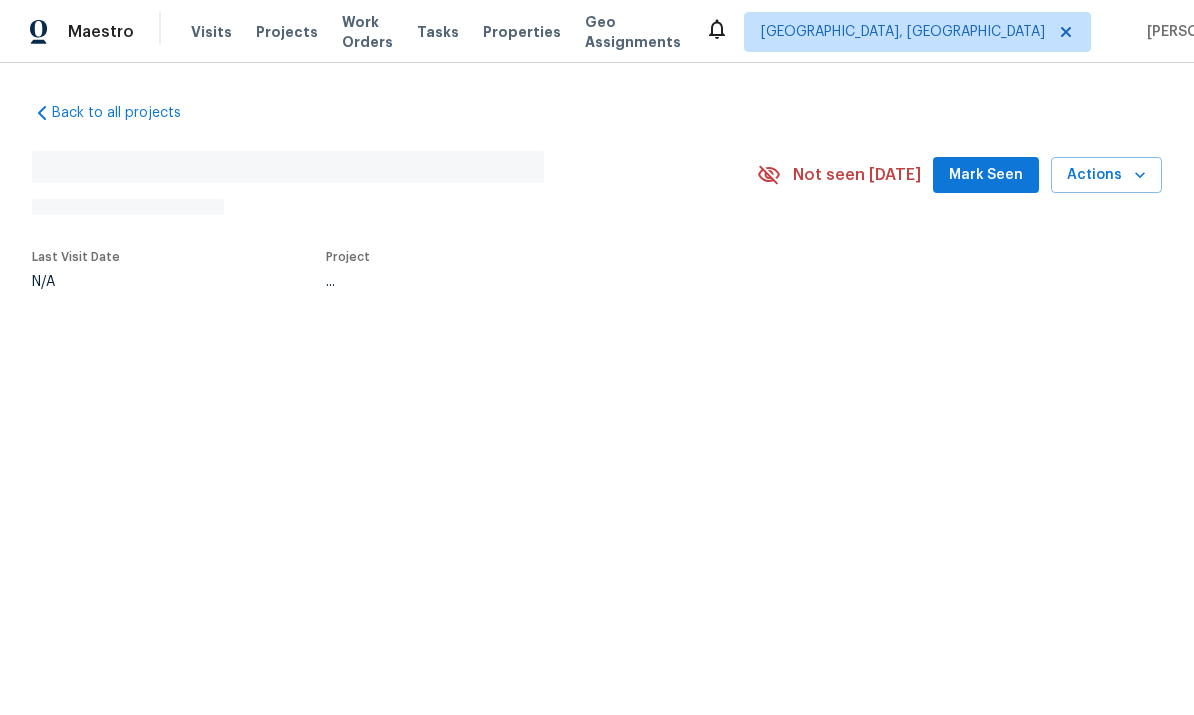 scroll, scrollTop: 0, scrollLeft: 0, axis: both 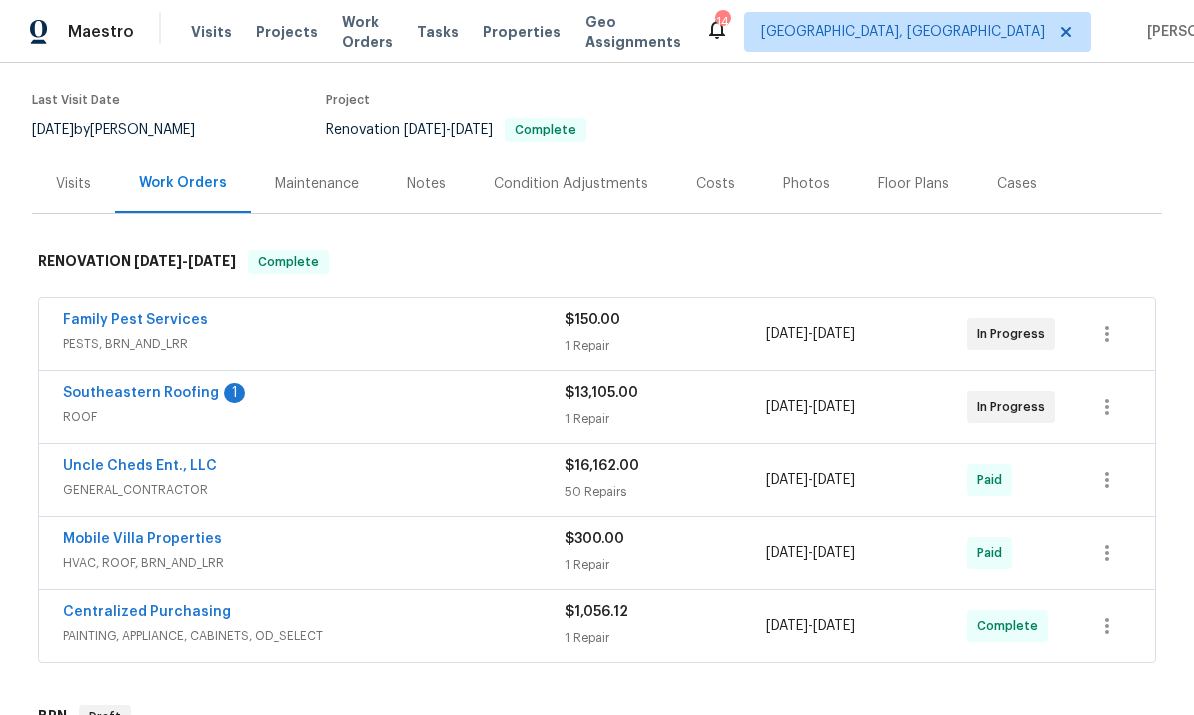 click on "Southeastern Roofing" at bounding box center [141, 393] 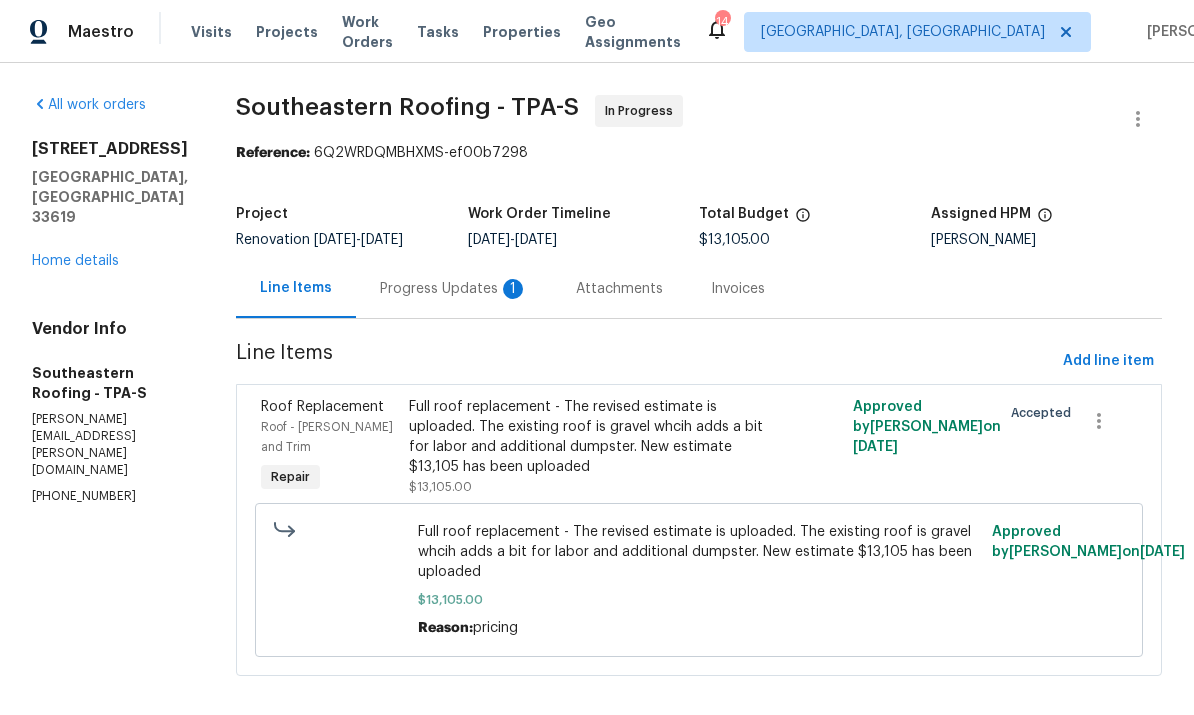 click on "Progress Updates 1" at bounding box center [454, 288] 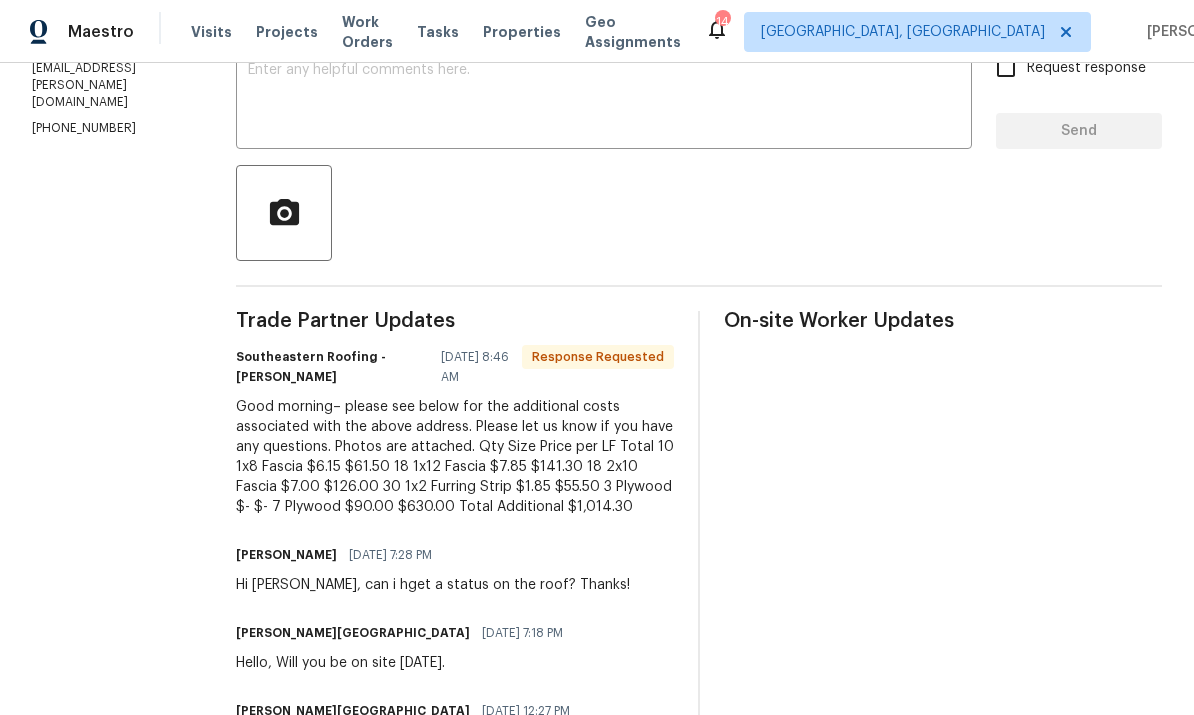 scroll, scrollTop: 372, scrollLeft: 0, axis: vertical 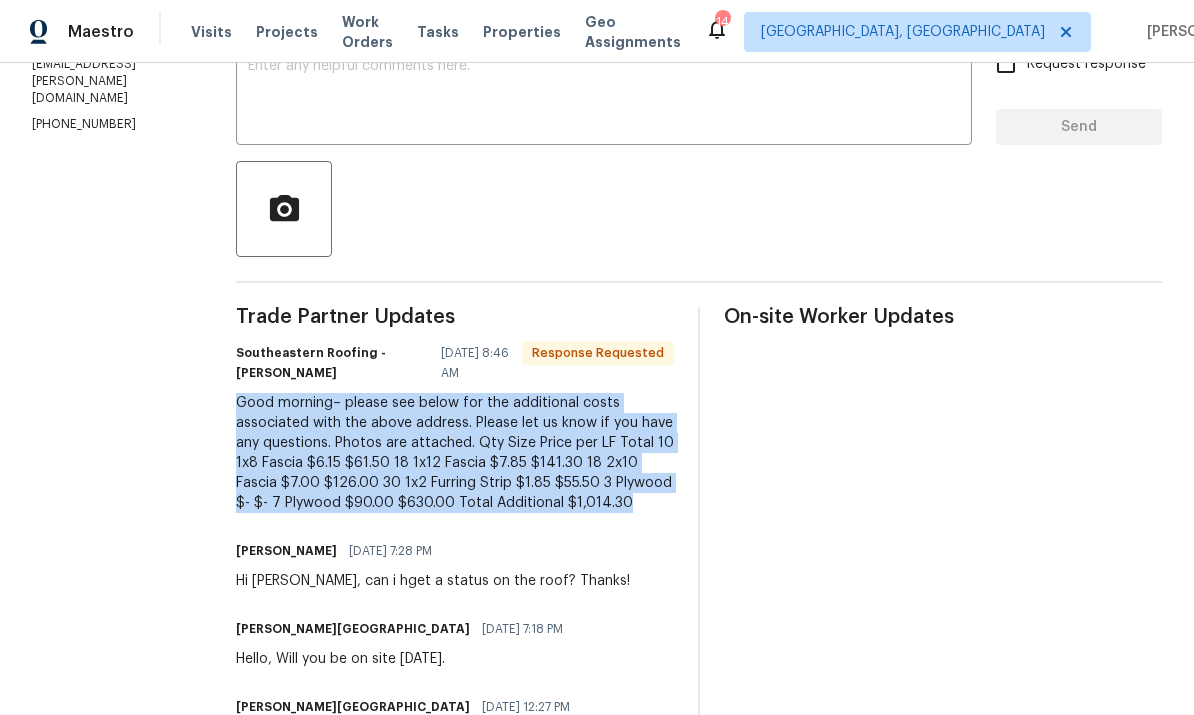 copy on "Good morning– please see below for the additional costs associated with the above address. Please let us know if you have any questions. Photos are attached.
Qty	Size	Price per LF 	Total
10	1x8 Fascia	 $6.15 	 $61.50
18	1x12 Fascia	 $7.85 	 $141.30
18	2x10 Fascia	 $7.00 	 $126.00
30	1x2 Furring Strip	 $1.85 	 $55.50
3	Plywood	 $-   	 $-
7	Plywood	 $90.00 	 $630.00
Total Additional		 $1,014.30" 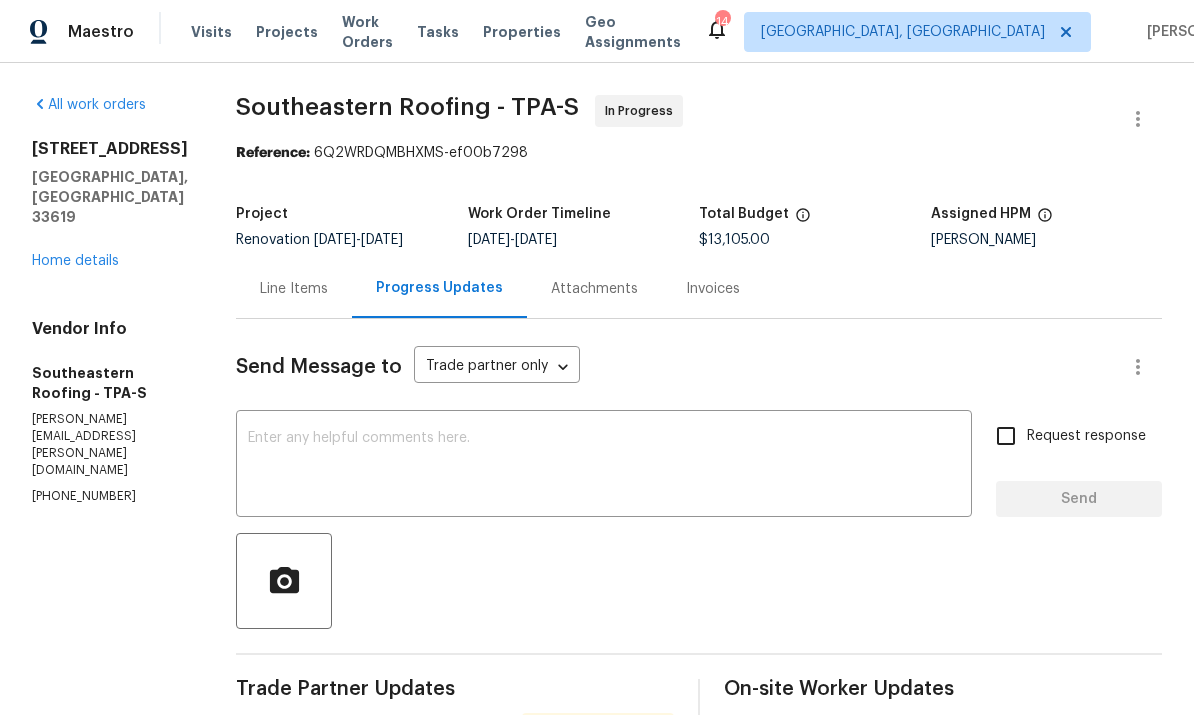 scroll, scrollTop: 0, scrollLeft: 0, axis: both 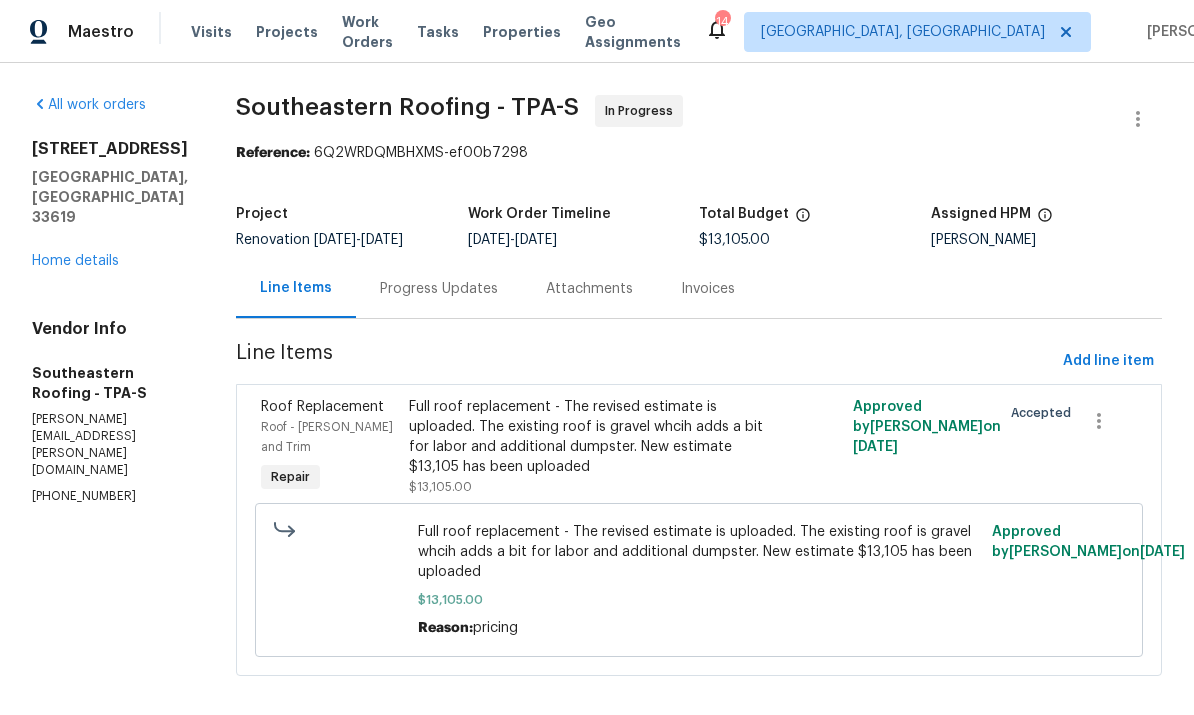 click on "Full roof replacement - The revised estimate is uploaded. The existing roof is gravel whcih adds a bit for labor and additional dumpster. New estimate $13,105 has been uploaded" at bounding box center (588, 437) 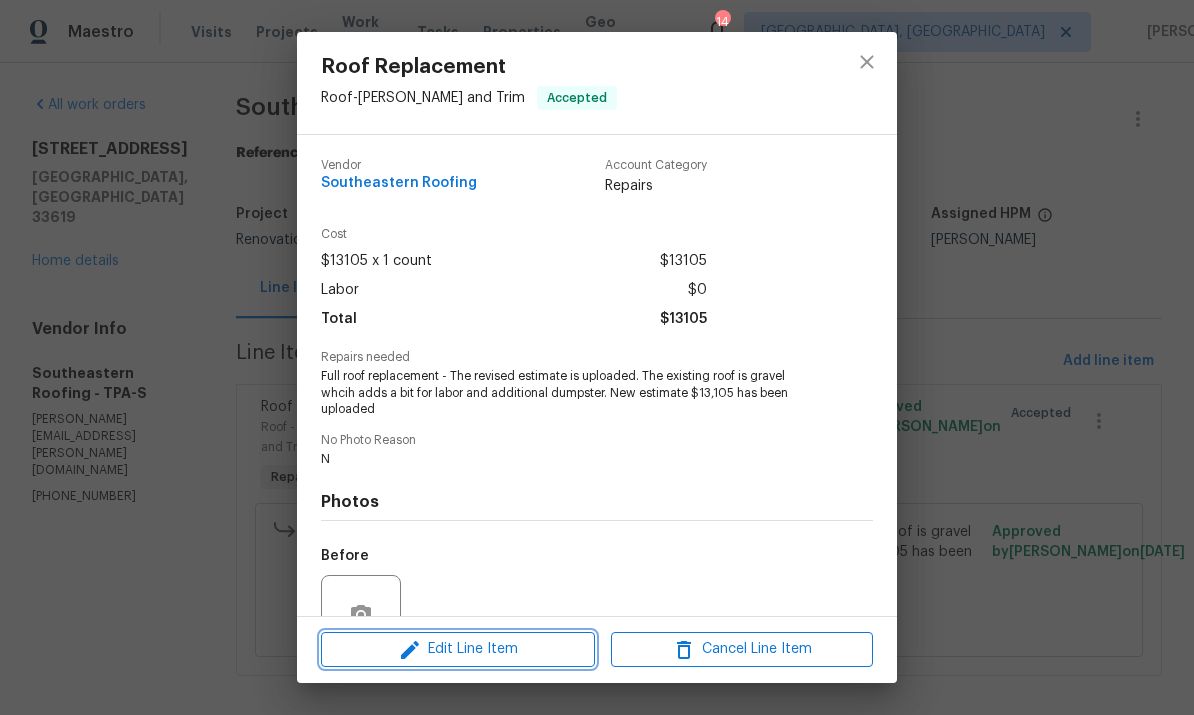 click on "Edit Line Item" at bounding box center [458, 649] 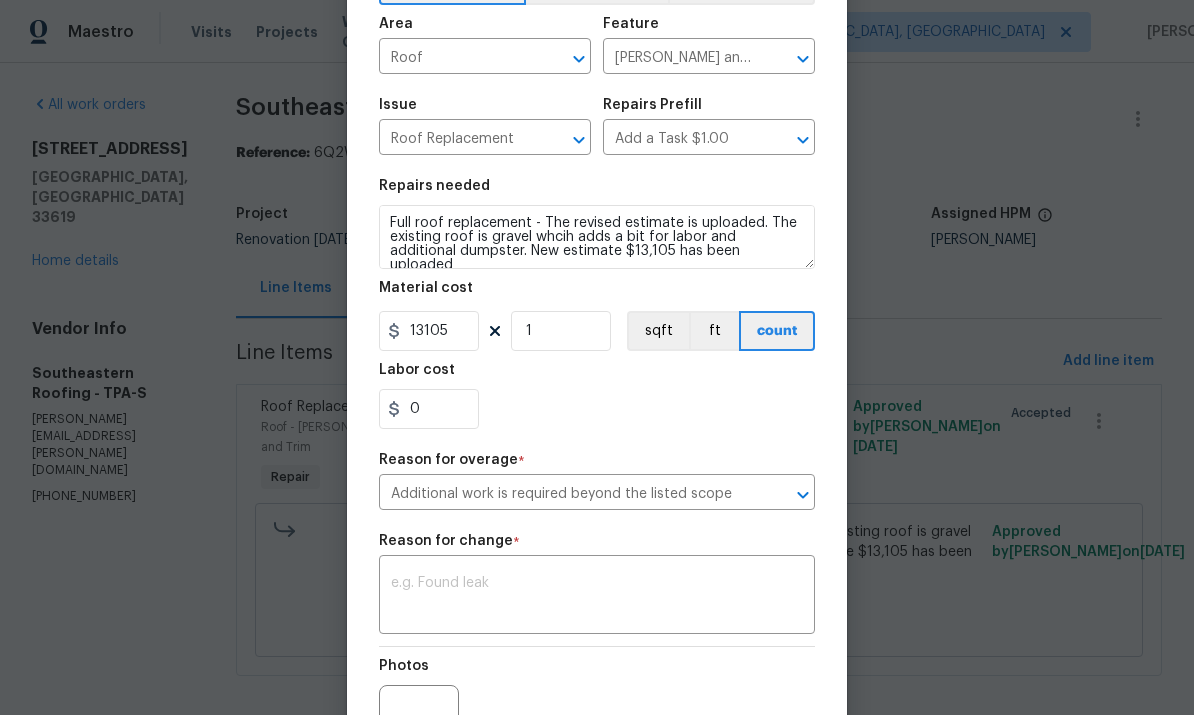 scroll, scrollTop: 148, scrollLeft: 0, axis: vertical 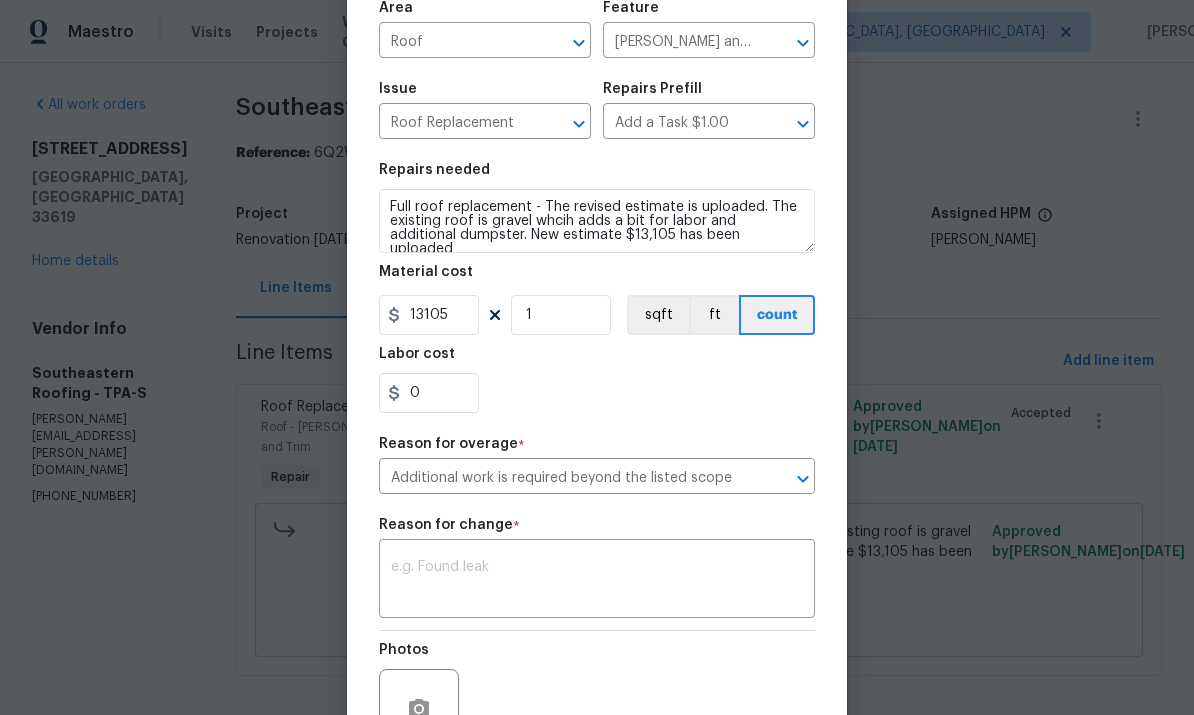 click at bounding box center [597, 581] 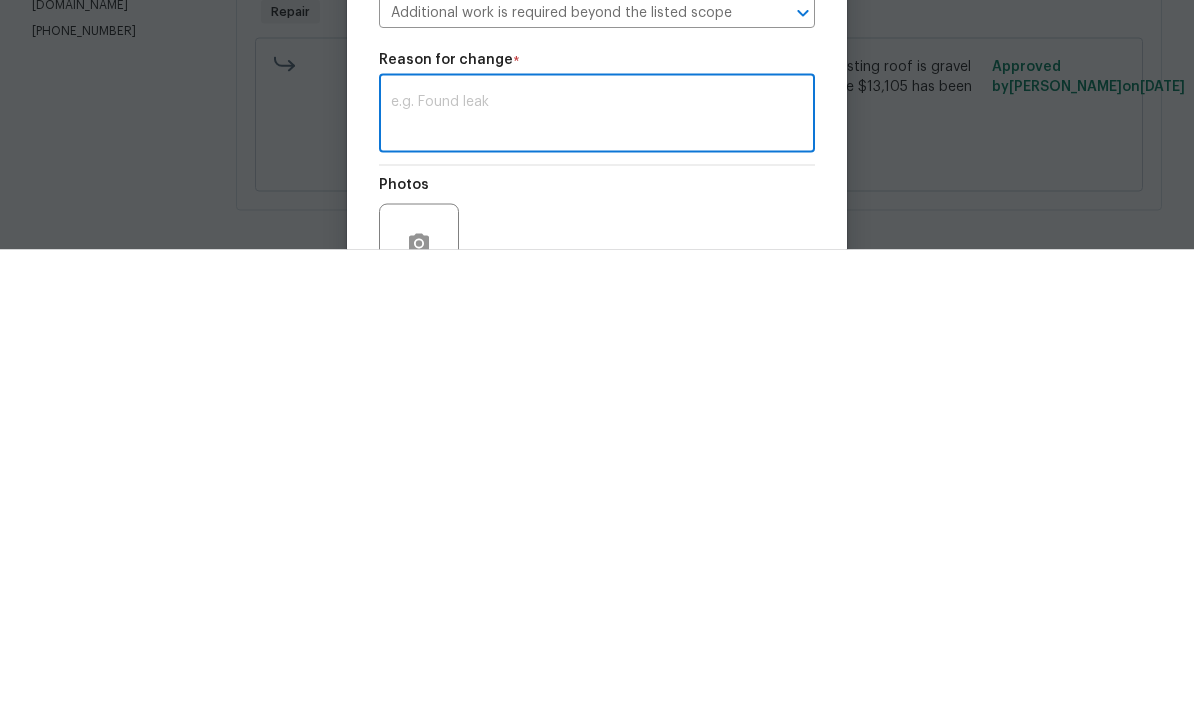 click at bounding box center (597, 581) 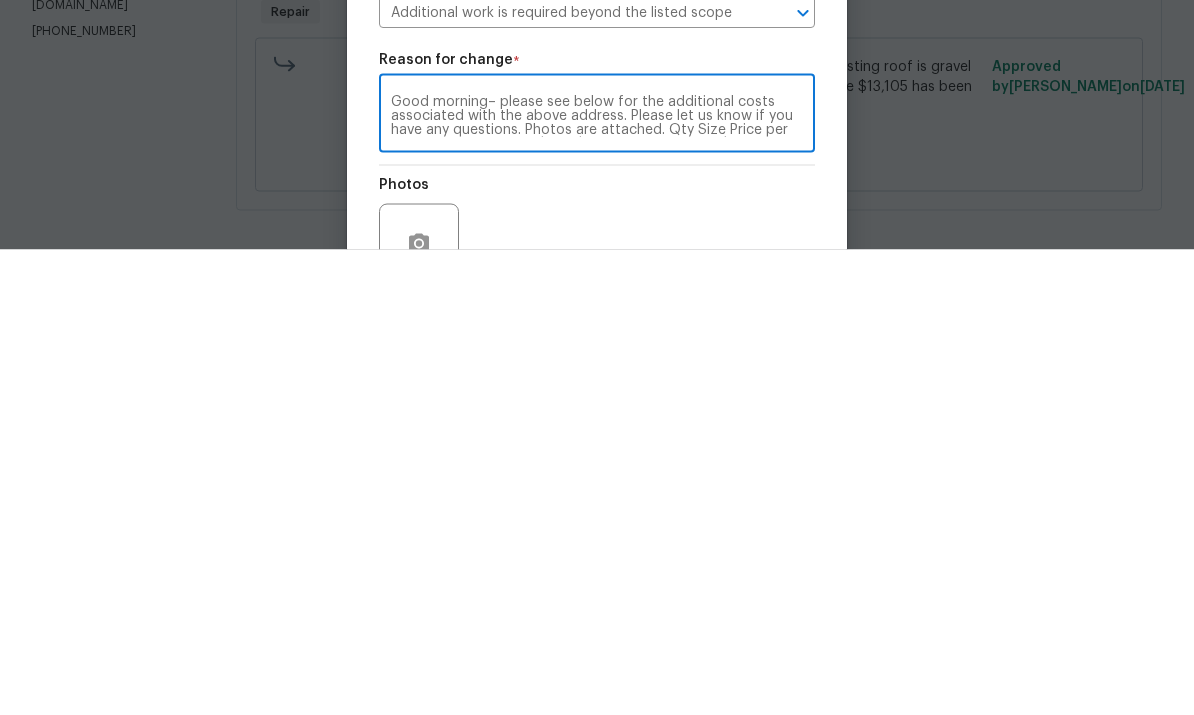 scroll, scrollTop: 56, scrollLeft: 0, axis: vertical 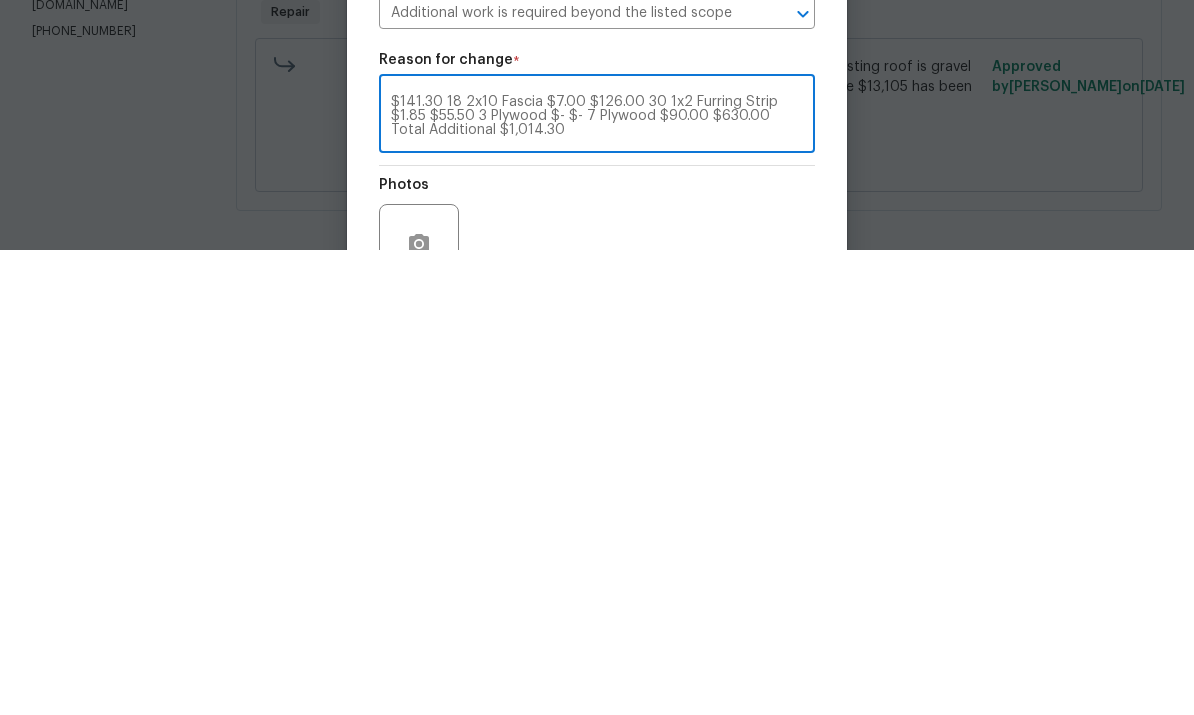 type on "Good morning– please see below for the additional costs associated with the above address. Please let us know if you have any questions. Photos are attached. Qty Size Price per LF Total 10 1x8 Fascia $6.15 $61.50 18 1x12 Fascia $7.85 $141.30 18 2x10 Fascia $7.00 $126.00 30 1x2 Furring Strip $1.85 $55.50 3 Plywood $- $- 7 Plywood $90.00 $630.00 Total Additional $1,014.30" 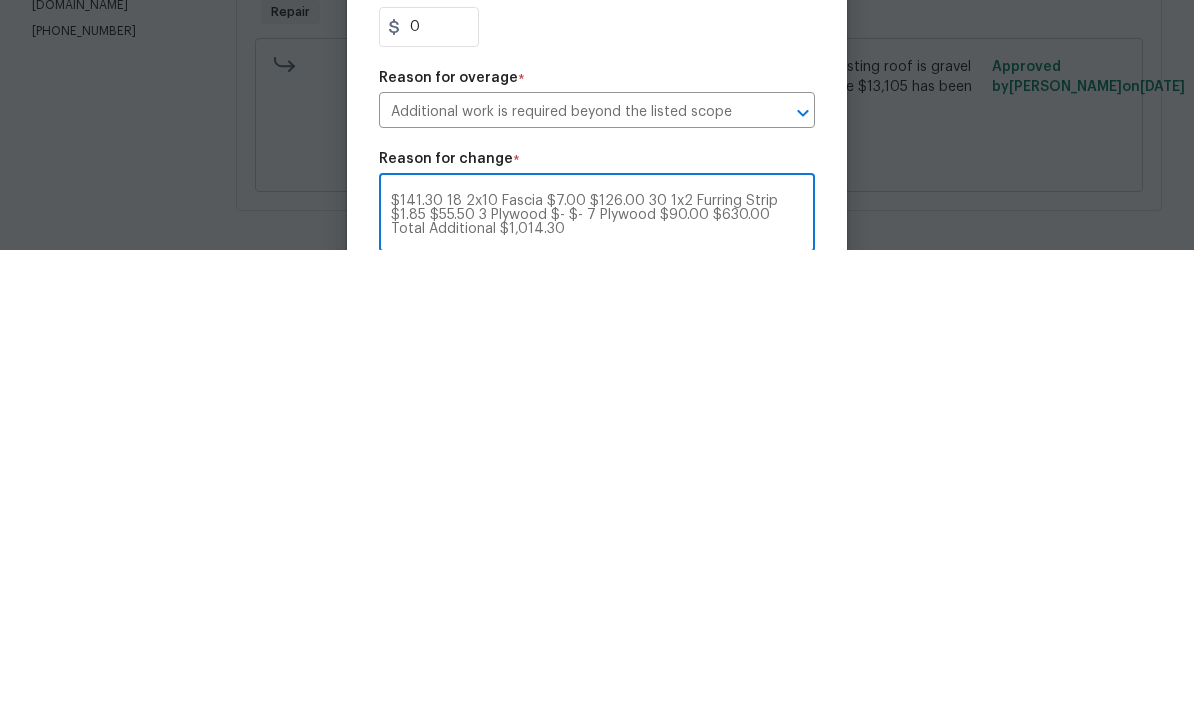 scroll, scrollTop: 50, scrollLeft: 0, axis: vertical 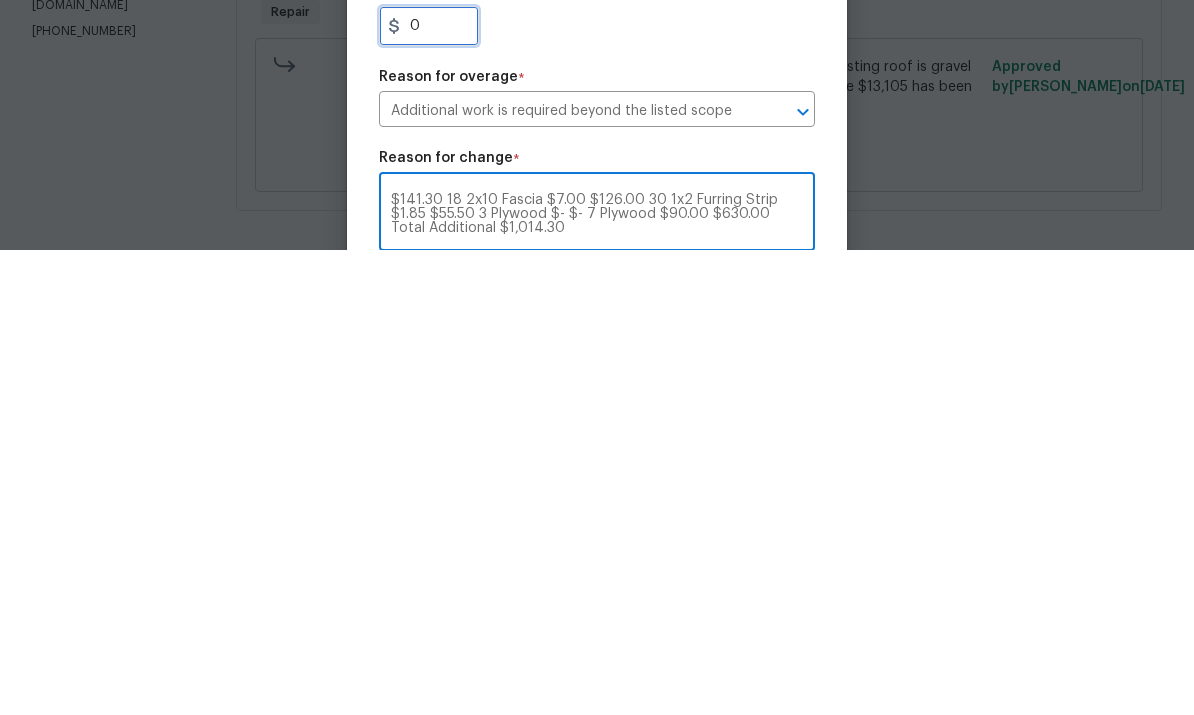 click on "0" at bounding box center (429, 491) 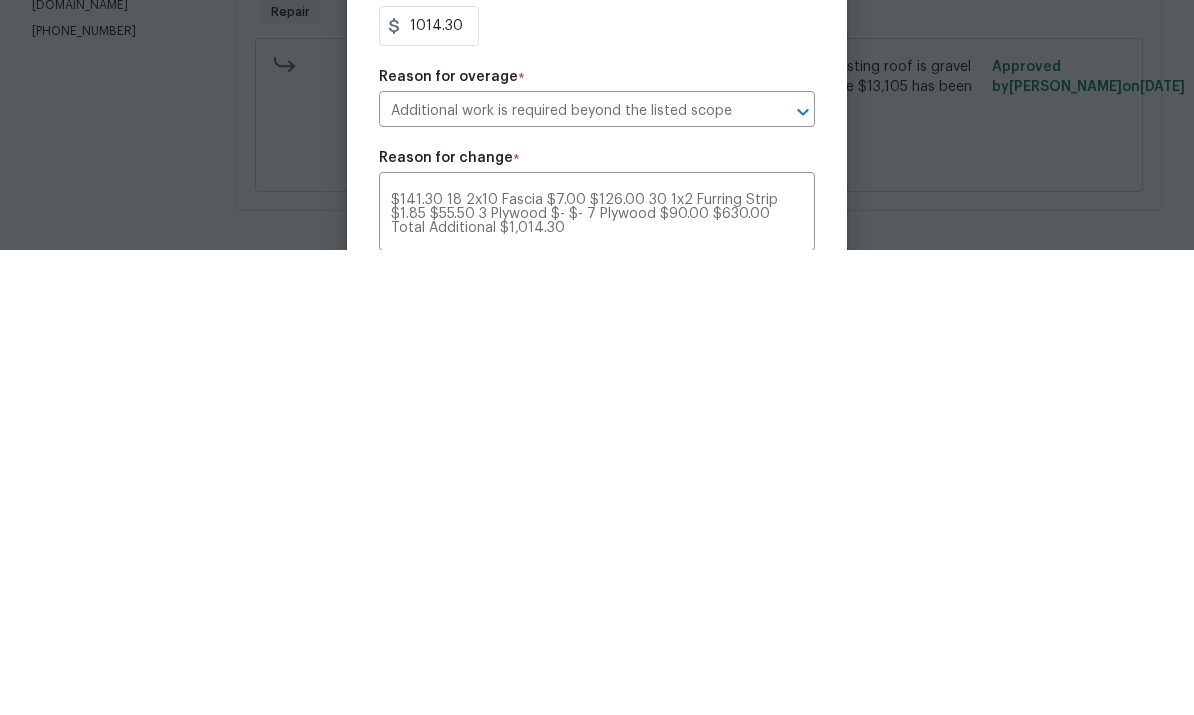 scroll, scrollTop: 19, scrollLeft: 0, axis: vertical 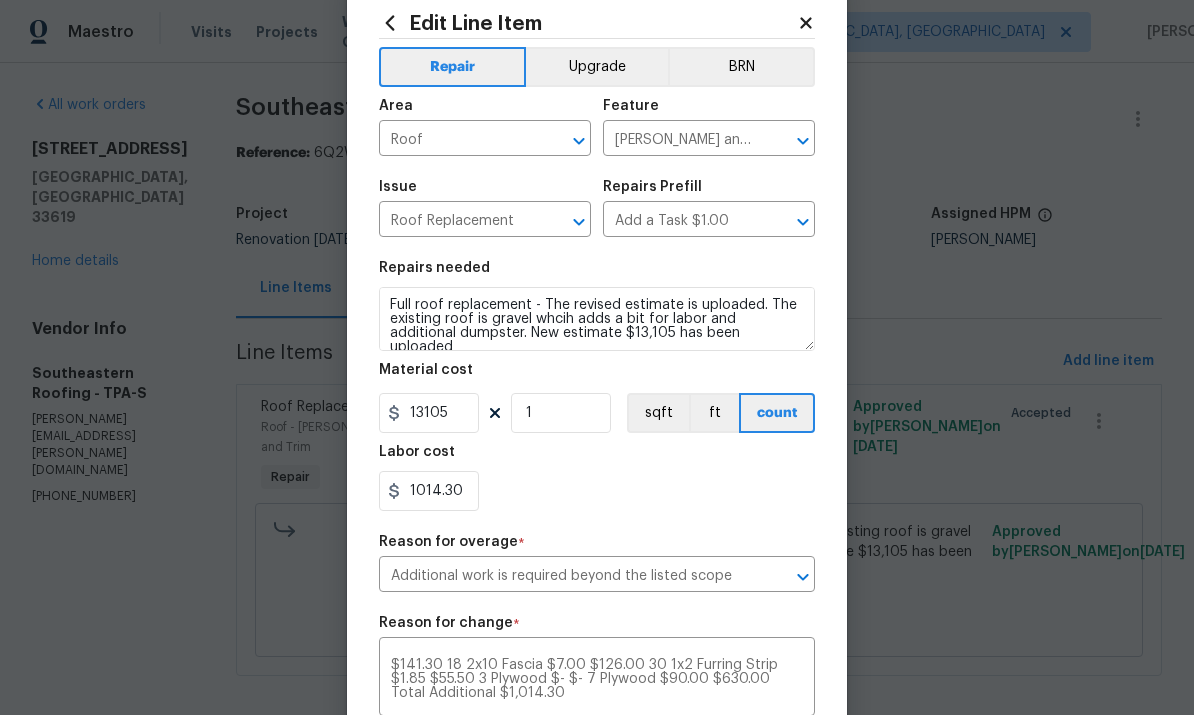 click on "Additional work is required beyond the listed scope" at bounding box center [569, 576] 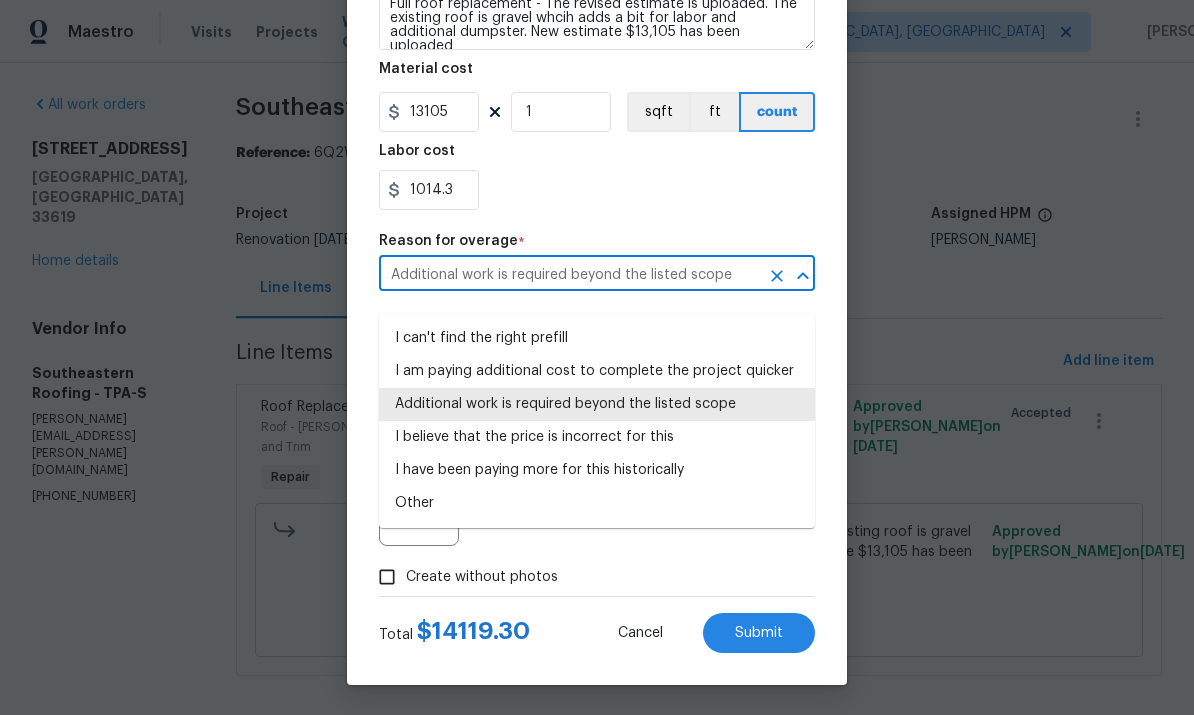 scroll, scrollTop: 357, scrollLeft: 0, axis: vertical 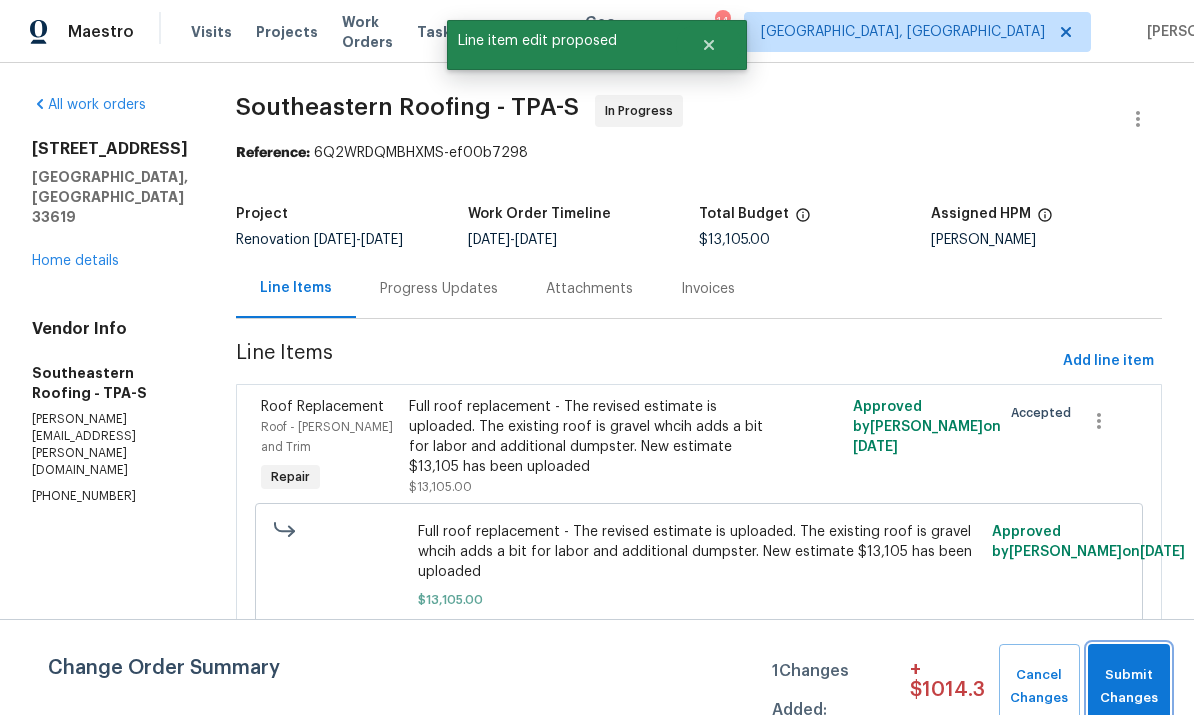 click on "Submit Changes" at bounding box center (1129, 687) 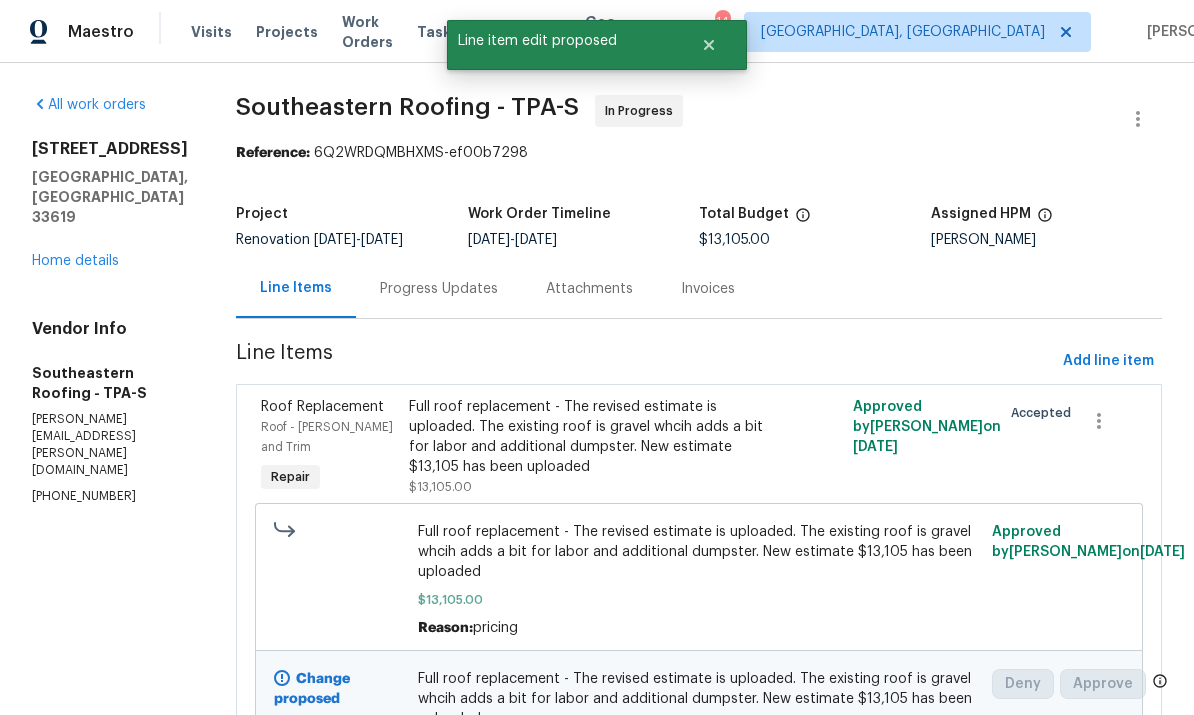 click on "Progress Updates" at bounding box center (439, 289) 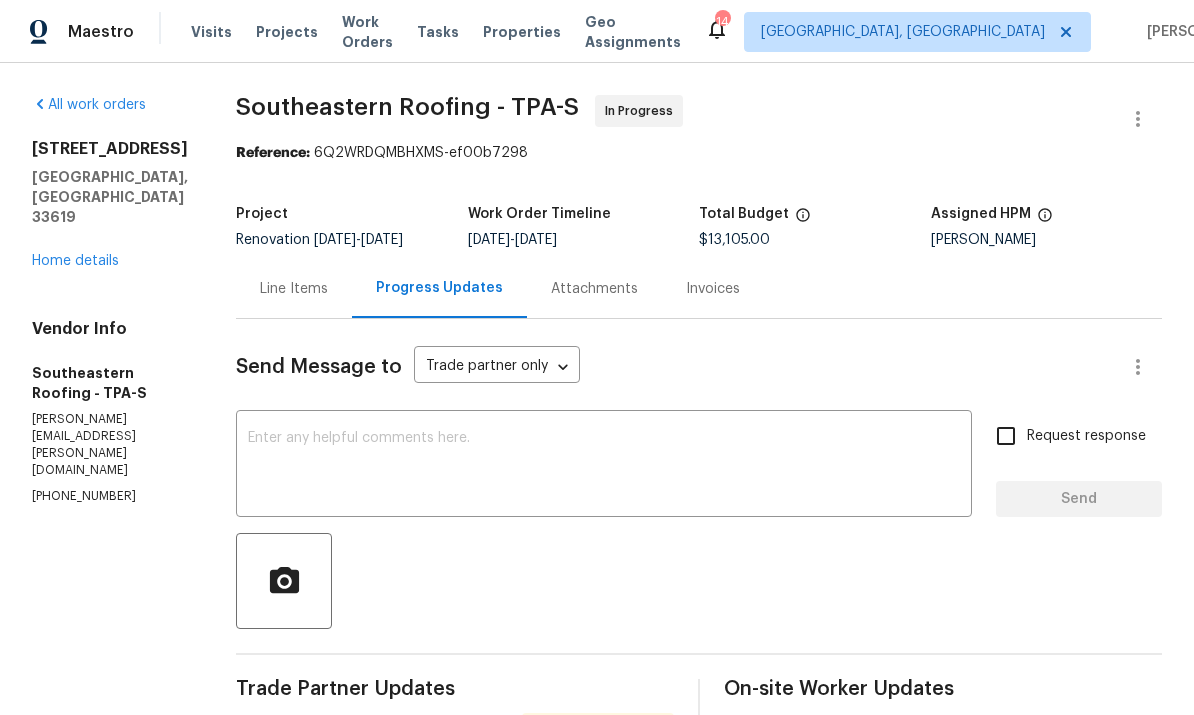 click on "x ​" at bounding box center [604, 466] 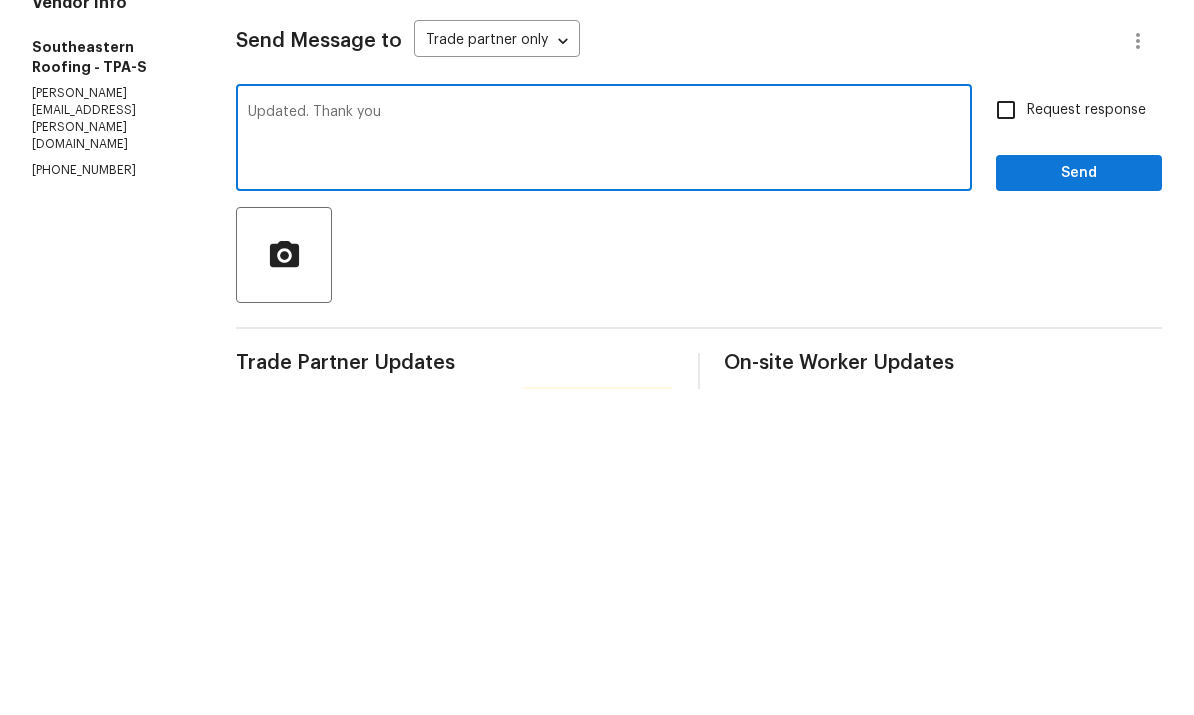 type on "Updated. Thank you" 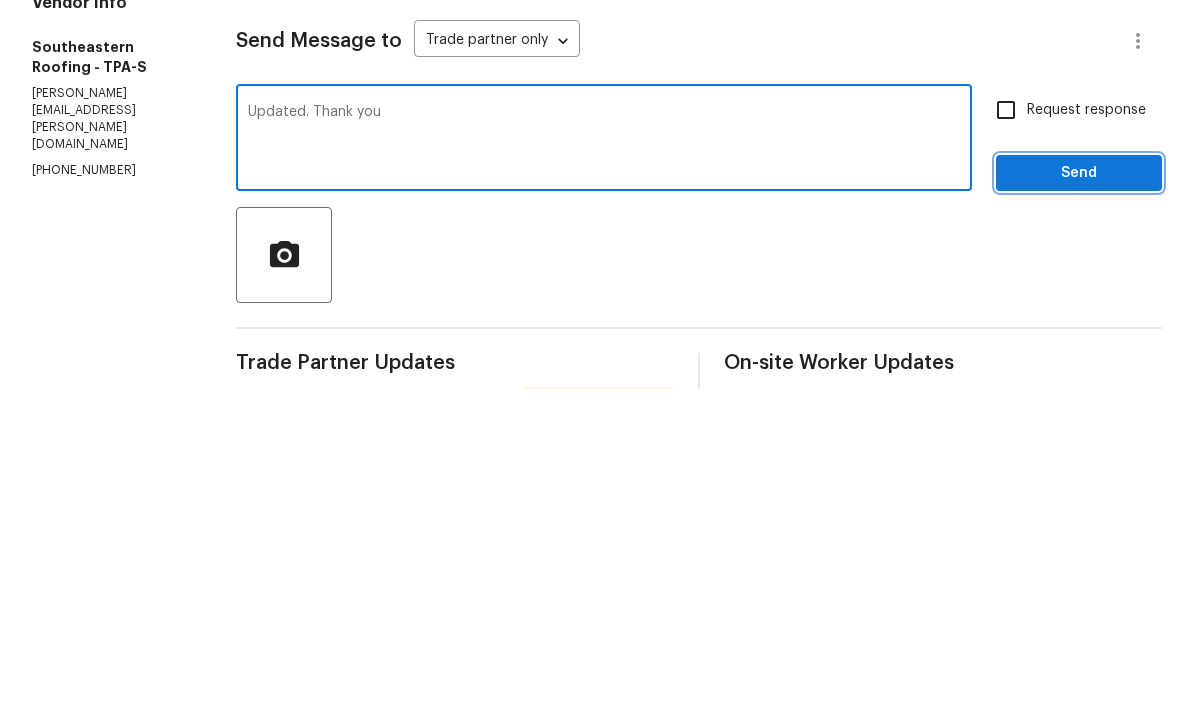 click on "Send" at bounding box center (1079, 499) 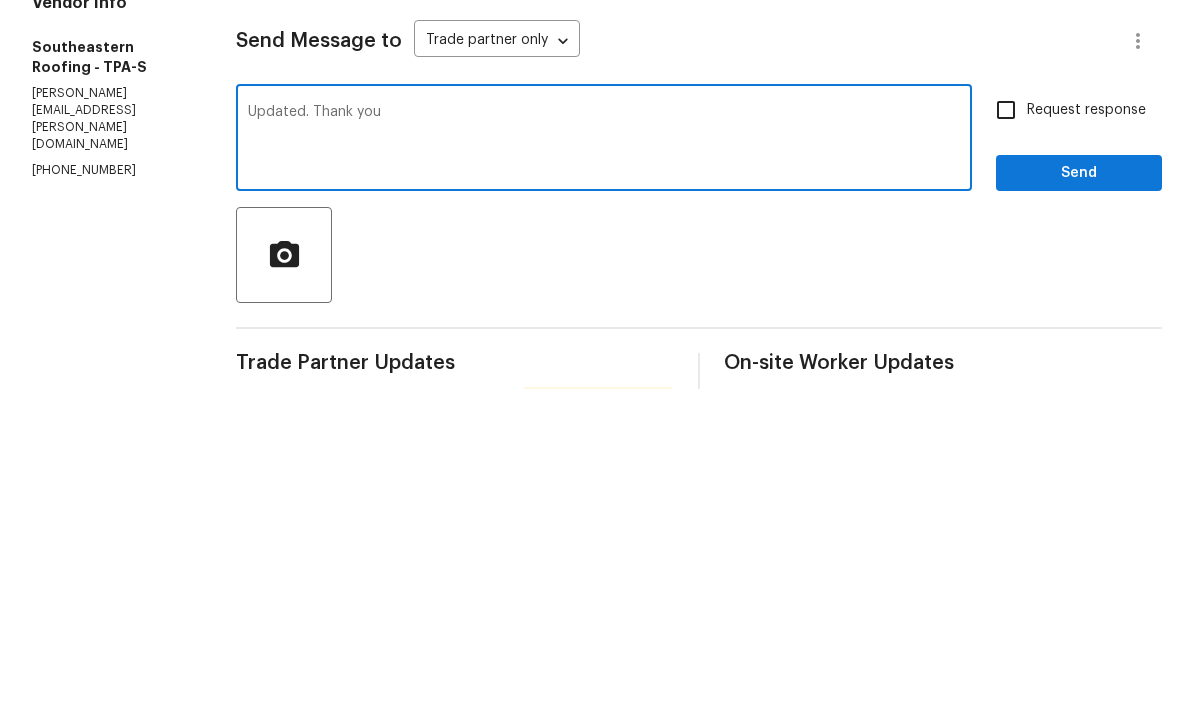 scroll, scrollTop: 47, scrollLeft: 0, axis: vertical 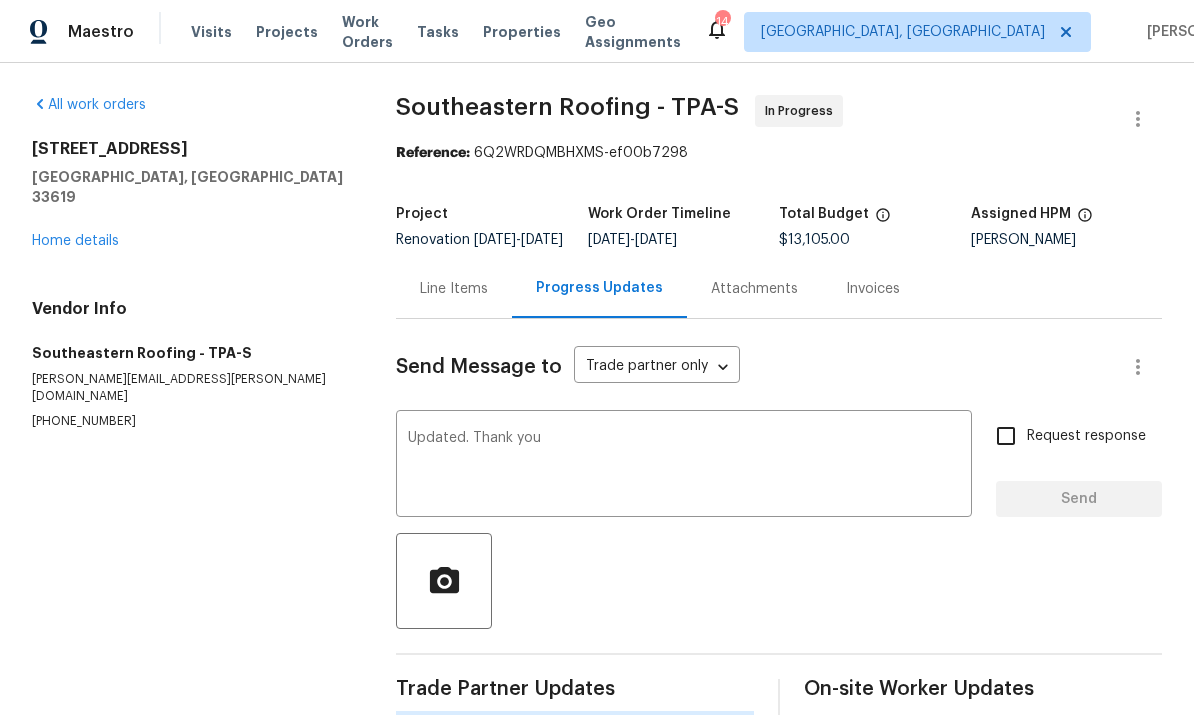 type 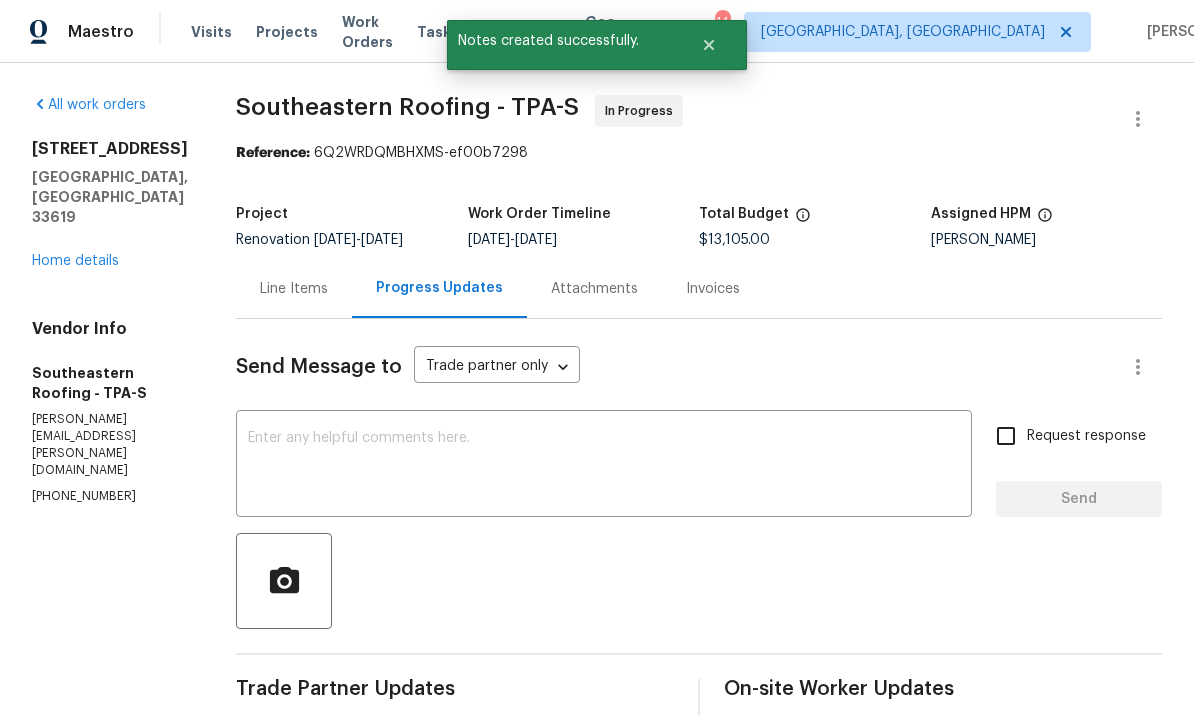 click on "Home details" at bounding box center [75, 261] 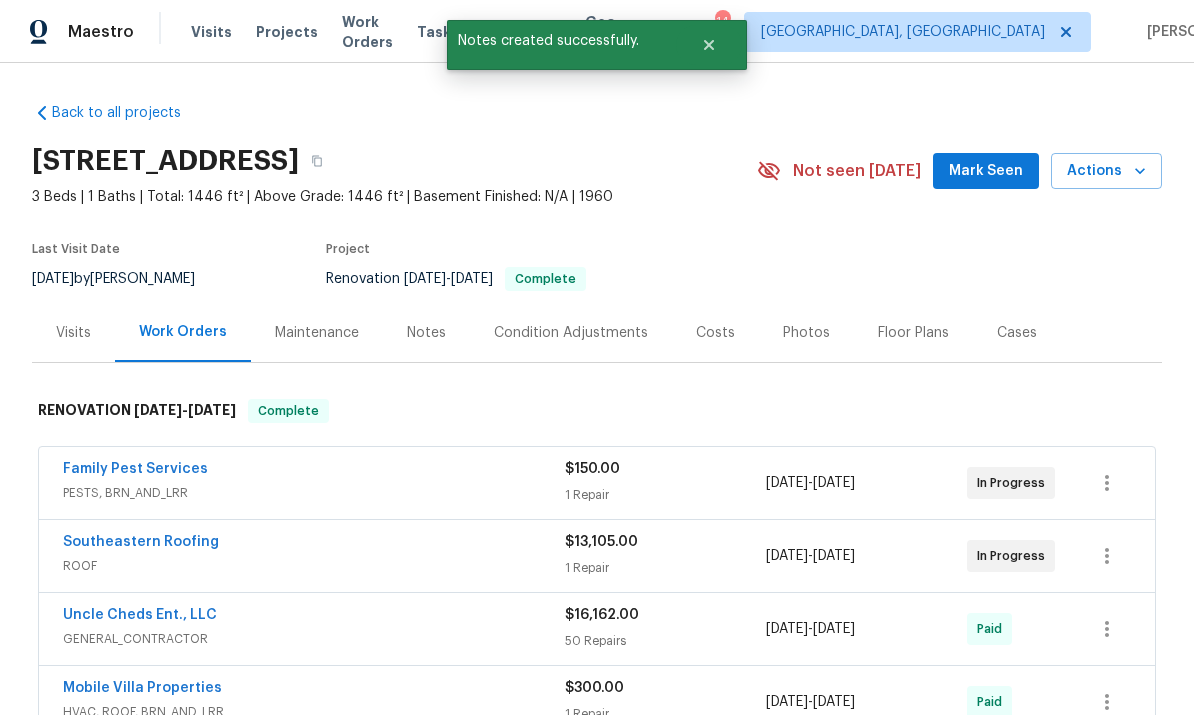 scroll, scrollTop: 0, scrollLeft: 0, axis: both 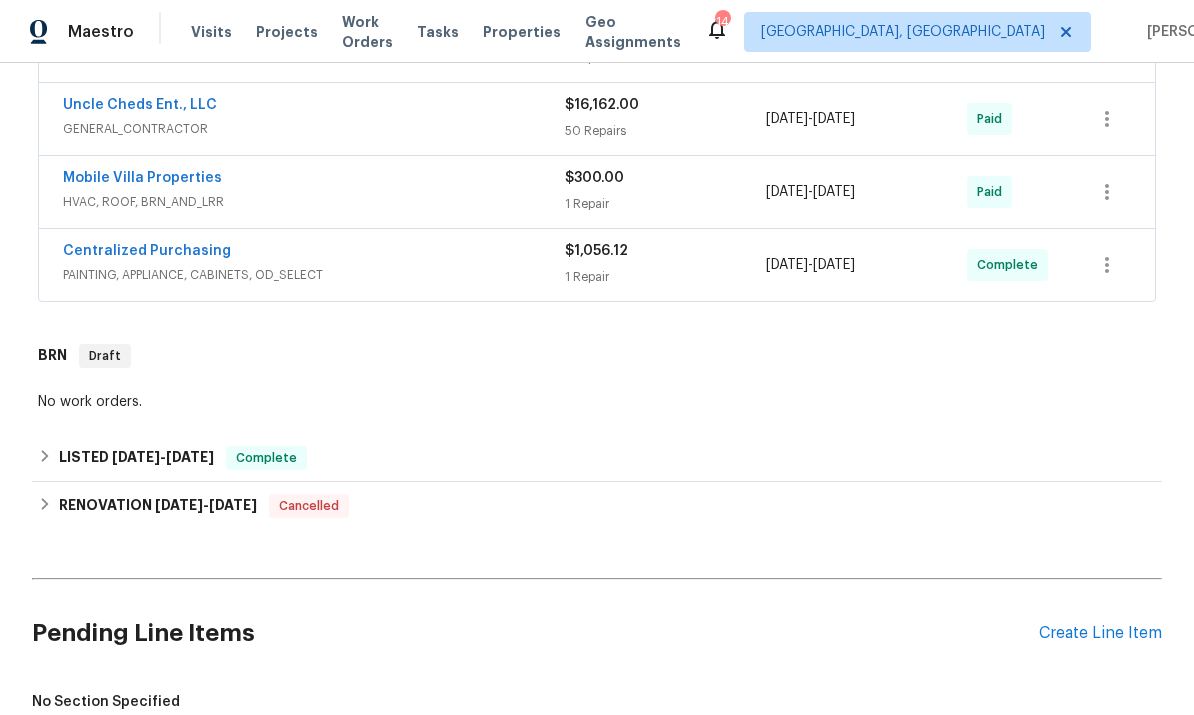 click on "Pending Line Items Create Line Item" at bounding box center [597, 633] 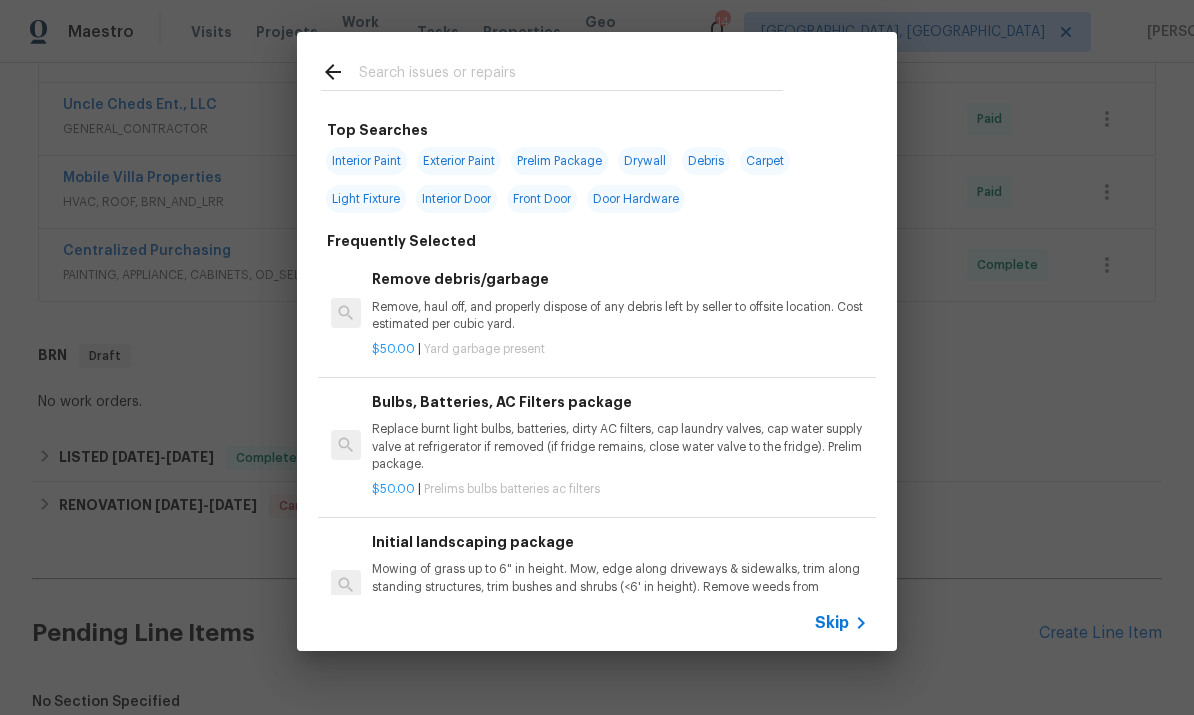 click on "Remove, haul off, and properly dispose of any debris left by seller to offsite location. Cost estimated per cubic yard." at bounding box center (620, 316) 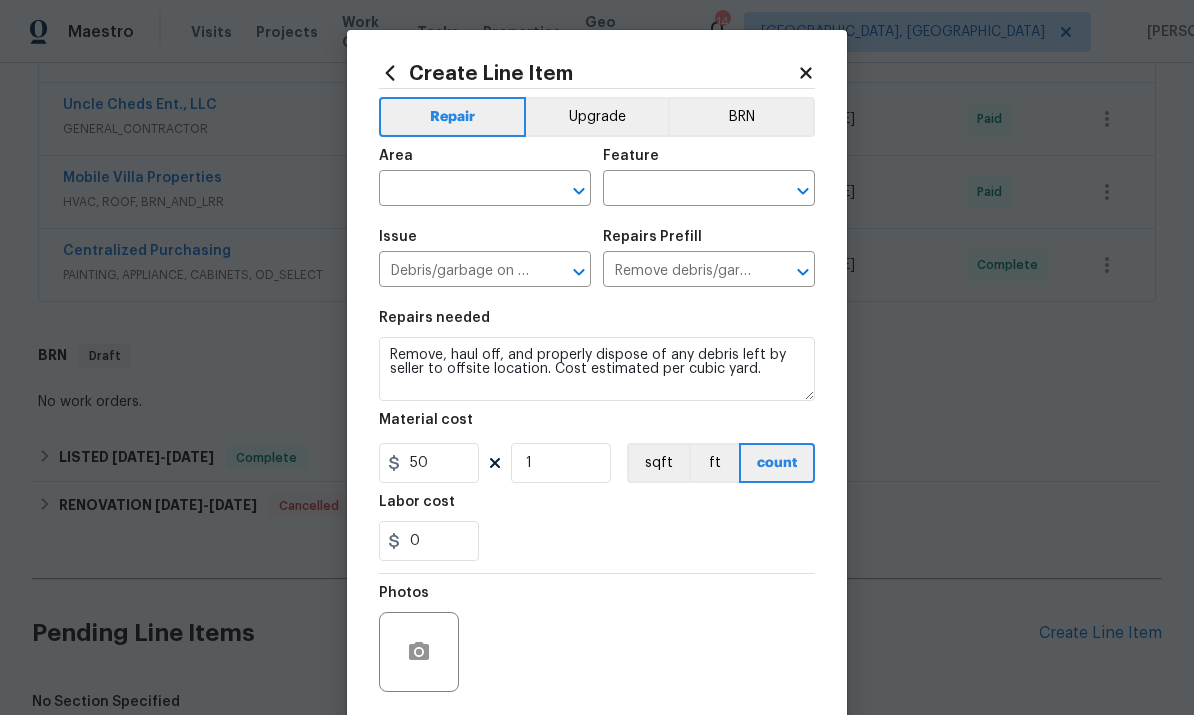 click at bounding box center (457, 190) 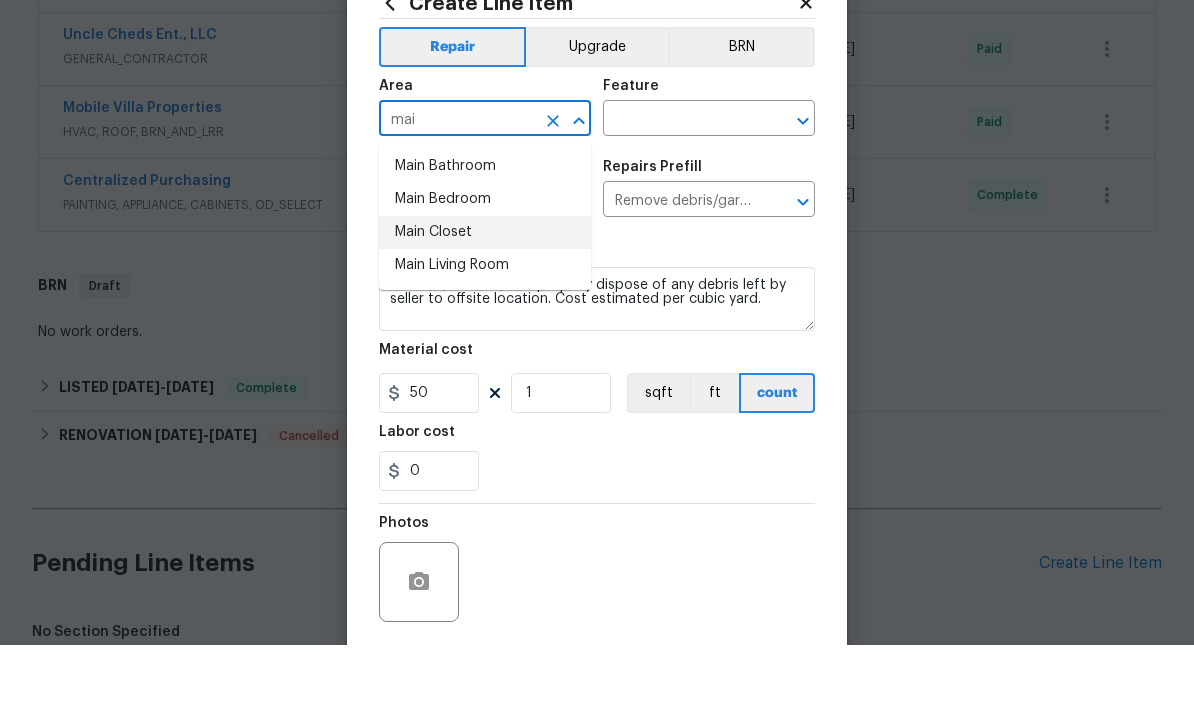 click on "Main Closet" at bounding box center (485, 302) 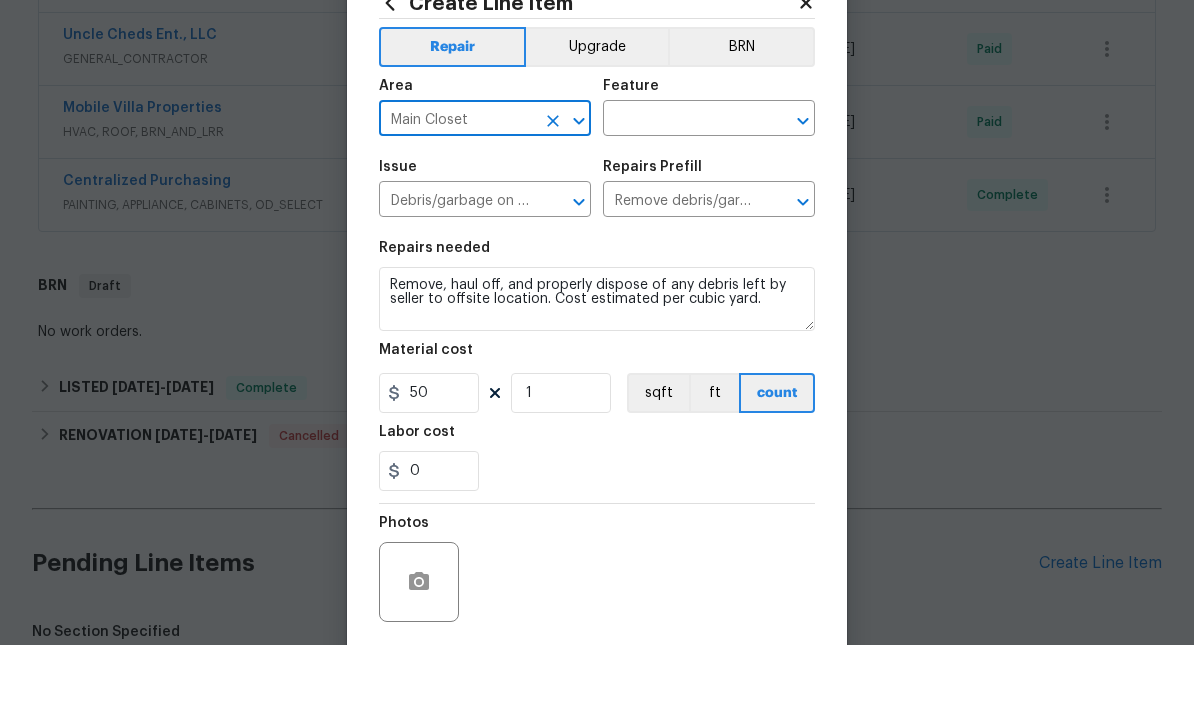click at bounding box center [681, 190] 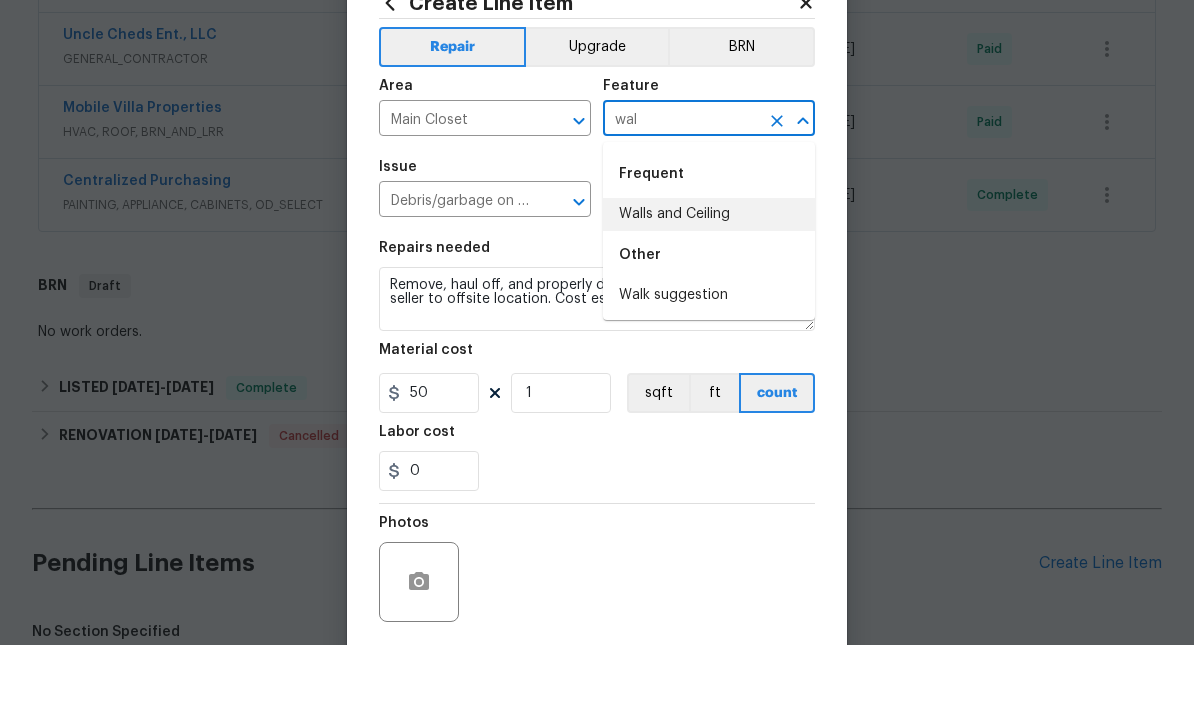 click on "Walls and Ceiling" at bounding box center (709, 284) 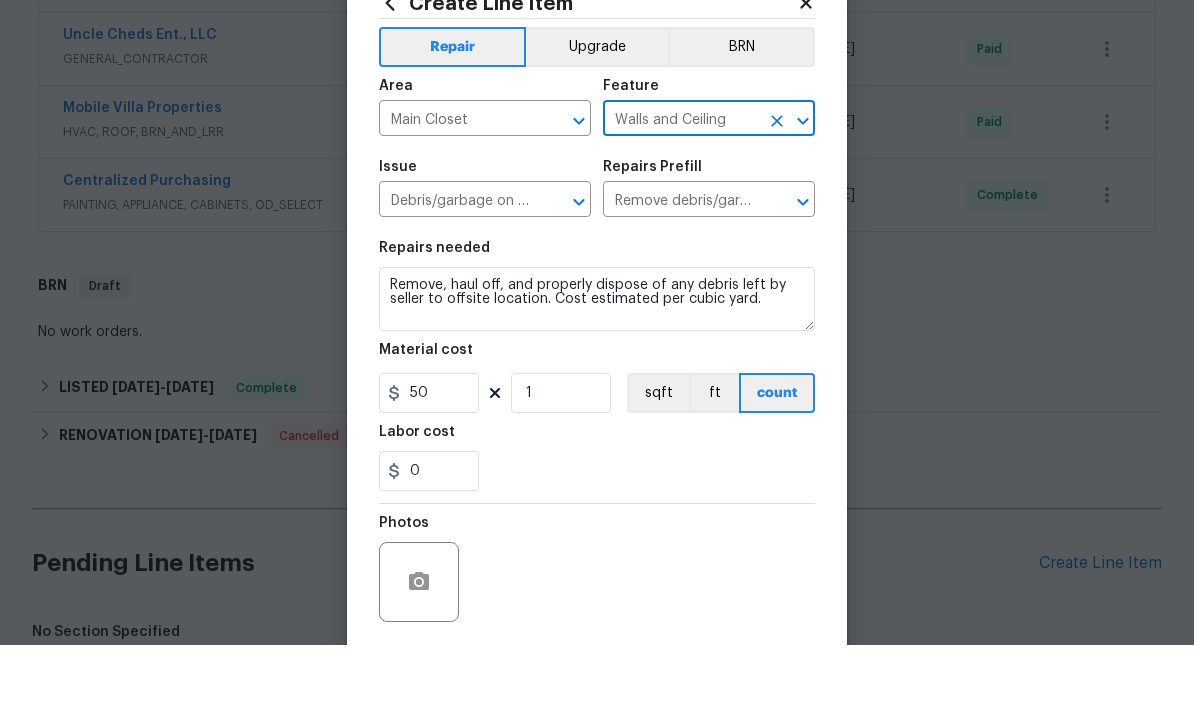 click on "Debris/garbage on site" at bounding box center [457, 271] 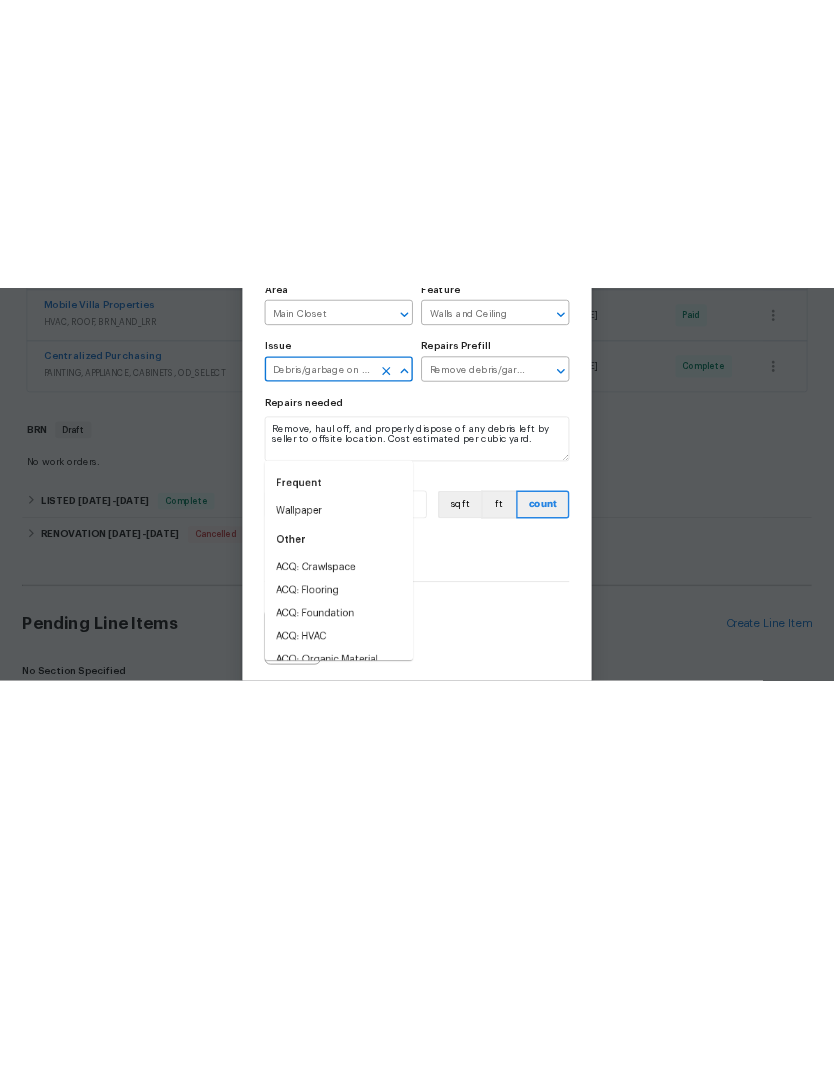 scroll, scrollTop: 350, scrollLeft: 0, axis: vertical 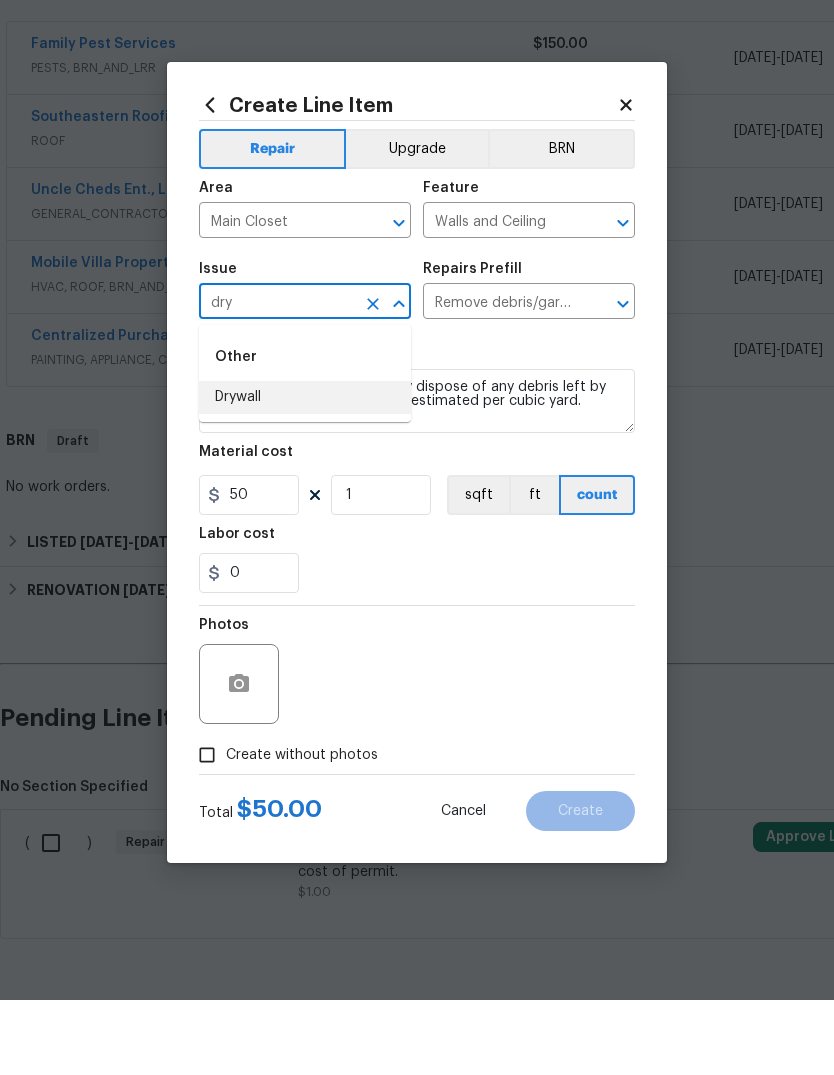 click on "Drywall" at bounding box center [305, 472] 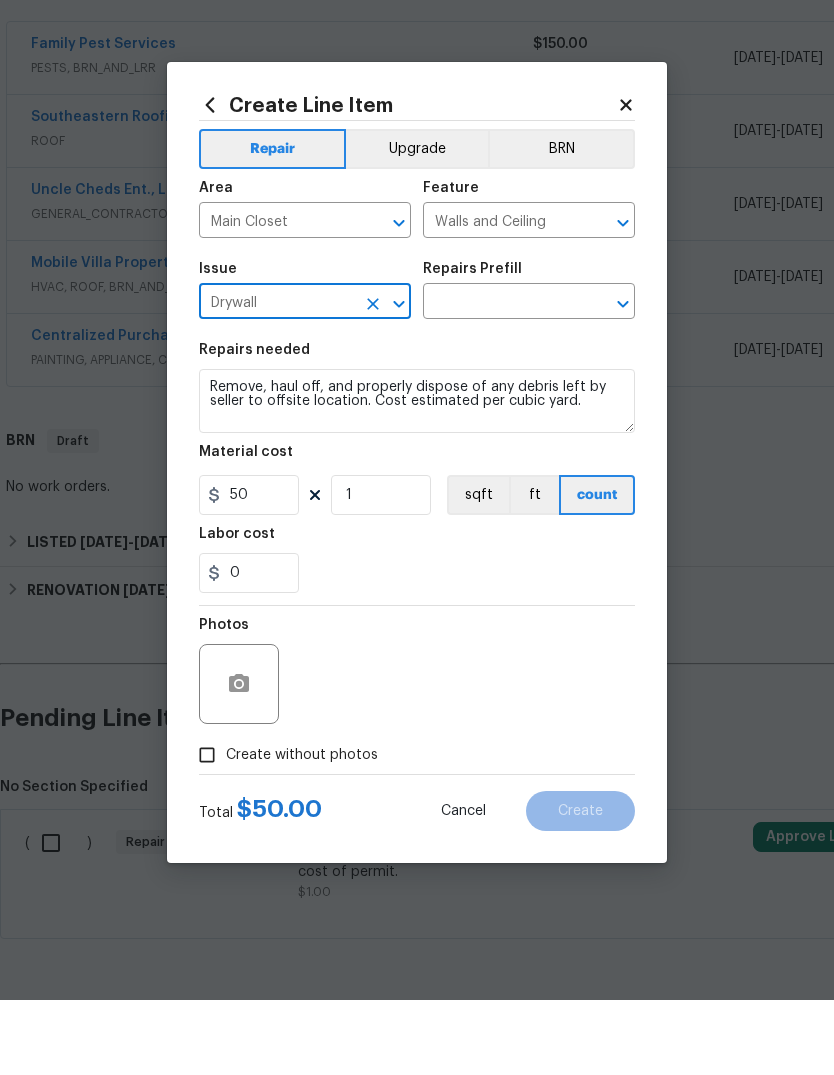 click at bounding box center (501, 378) 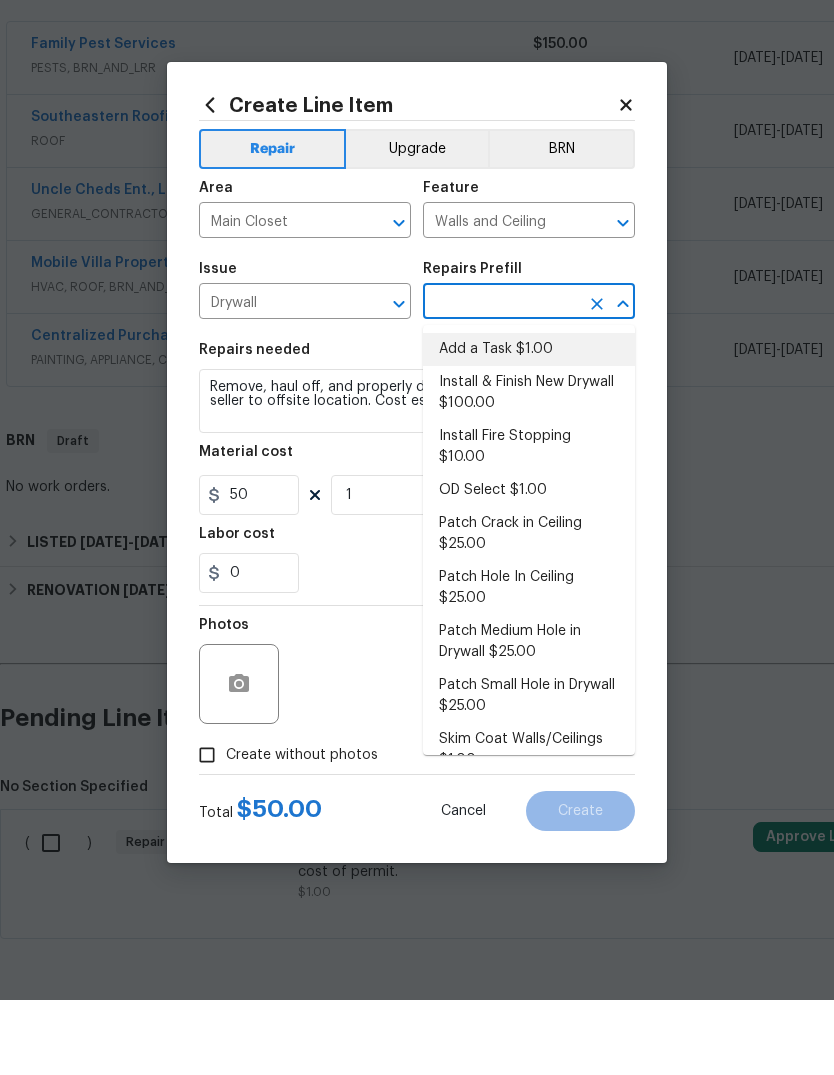 click on "Add a Task $1.00" at bounding box center (529, 424) 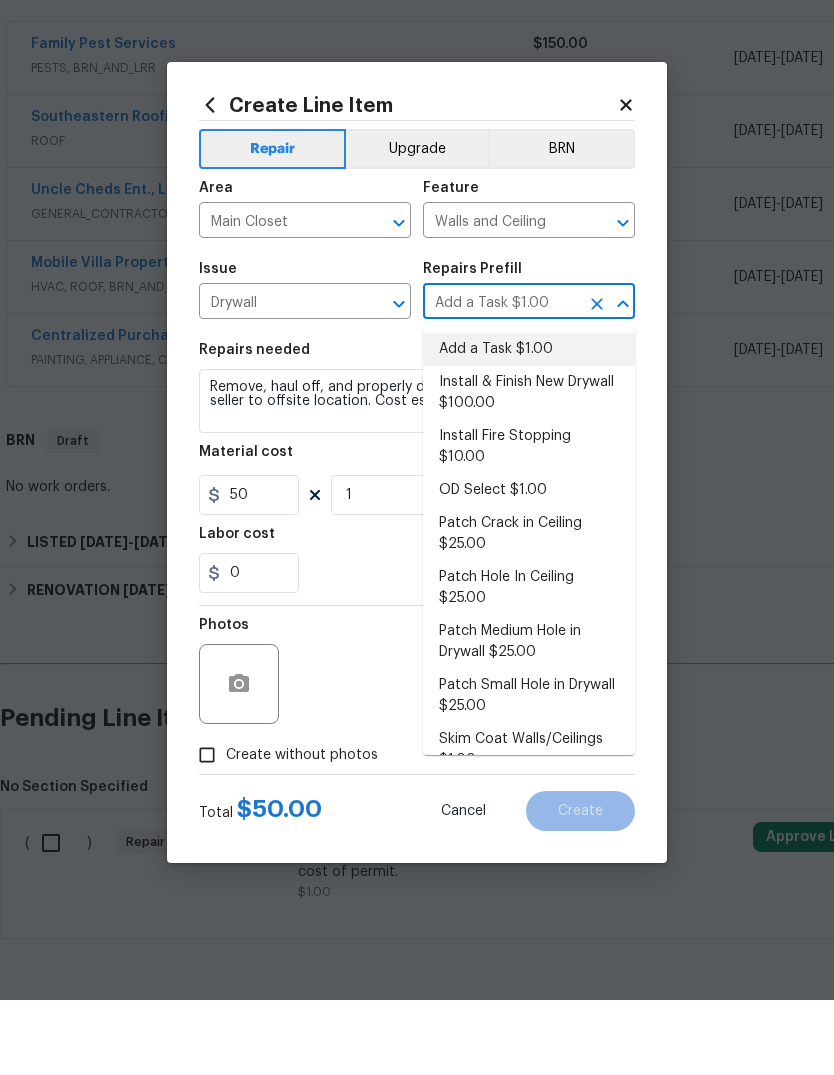type 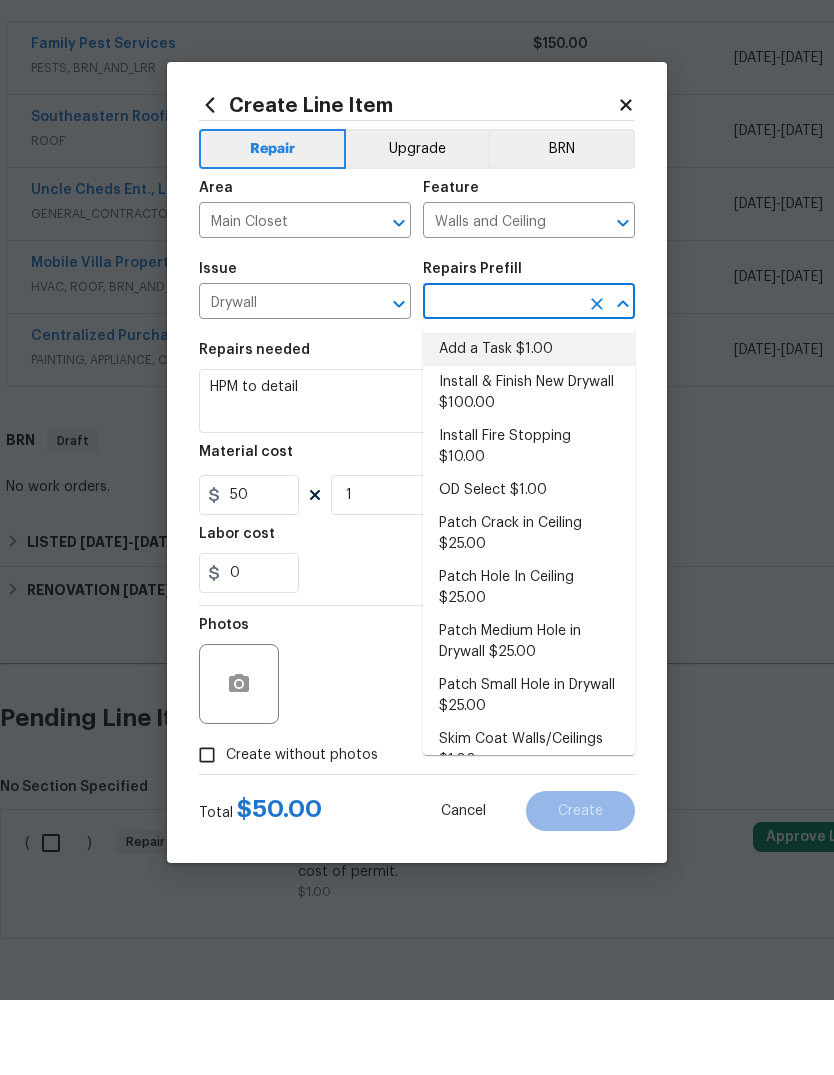 type on "Add a Task $1.00" 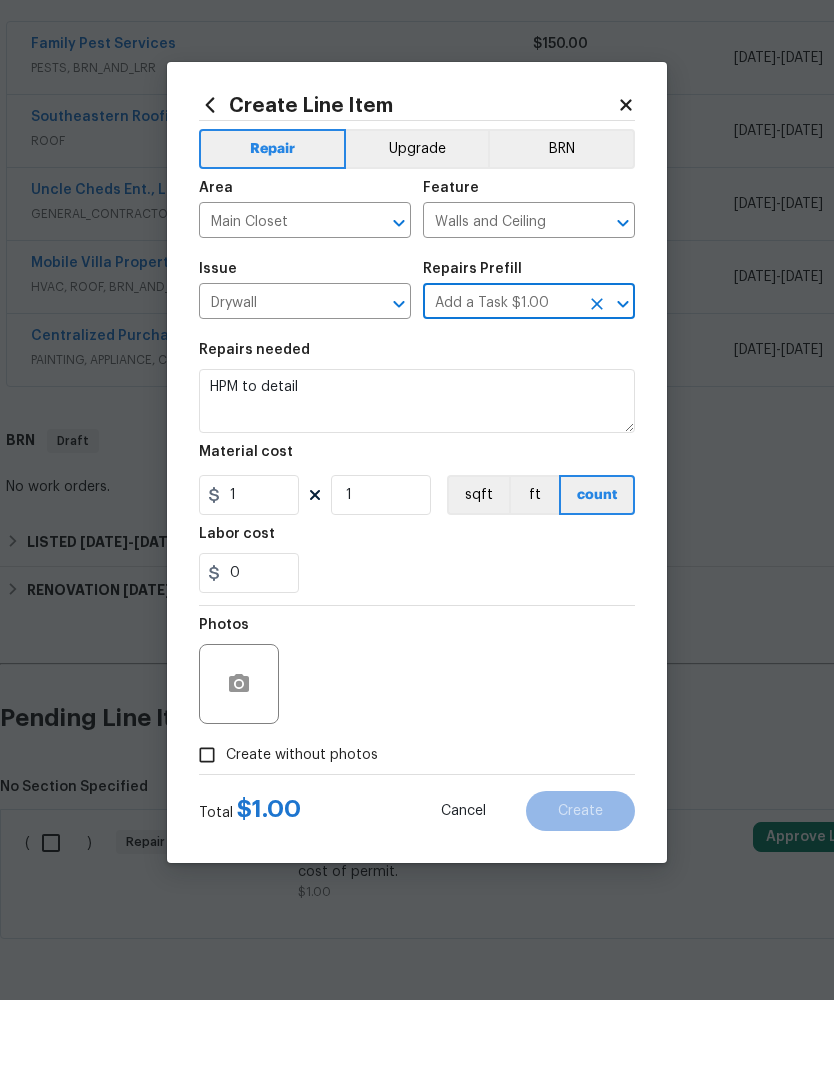 click on "HPM to detail" at bounding box center [417, 476] 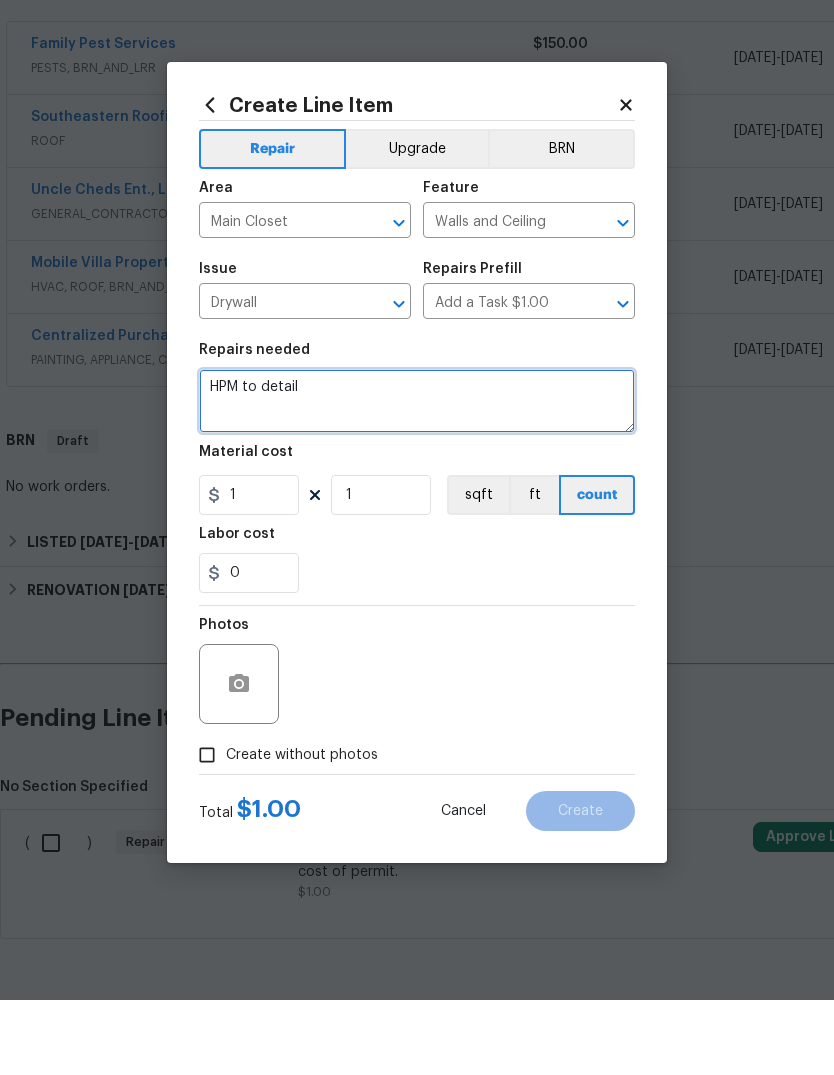click on "HPM to detail" at bounding box center (417, 476) 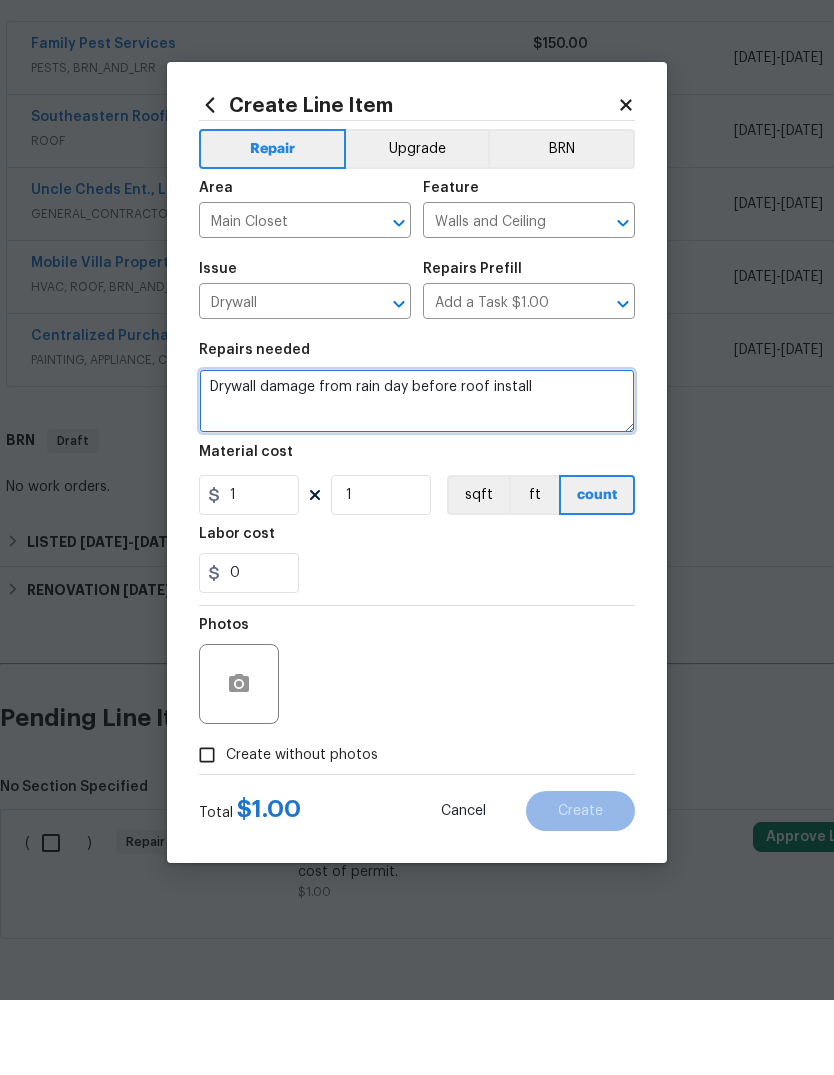 type on "Drywall damage from rain day before roof install" 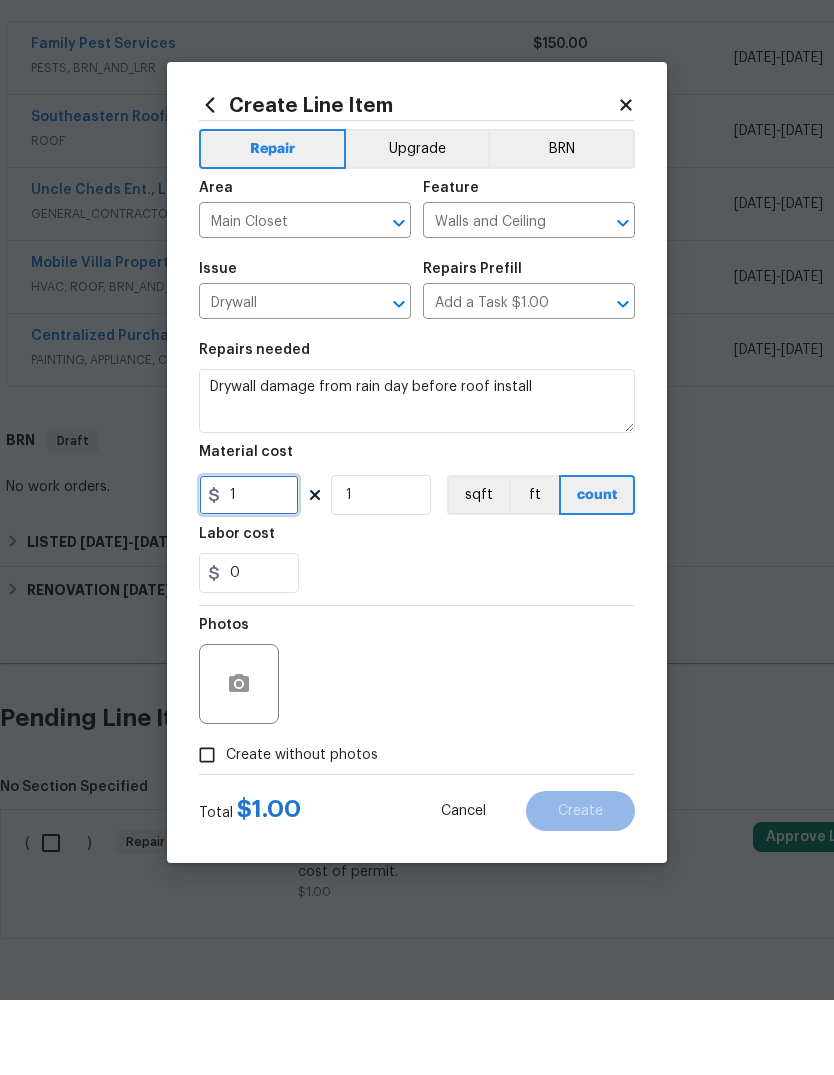 click on "1" at bounding box center (249, 570) 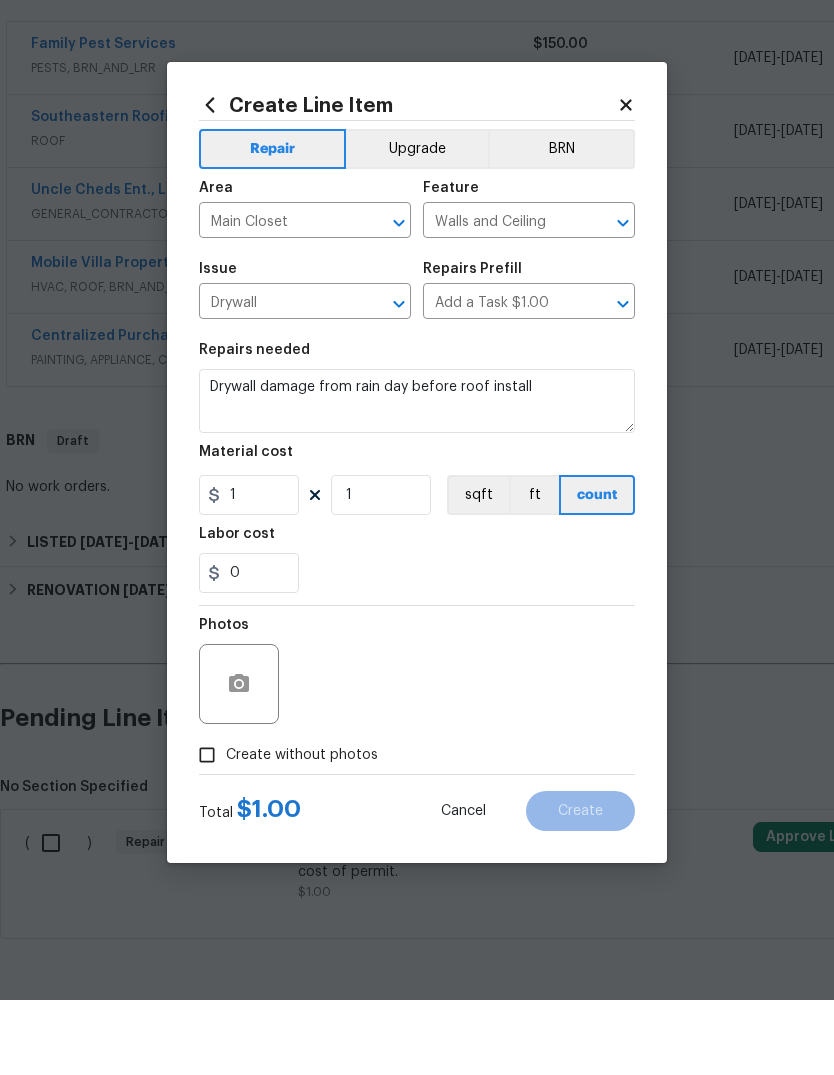 scroll, scrollTop: 75, scrollLeft: 0, axis: vertical 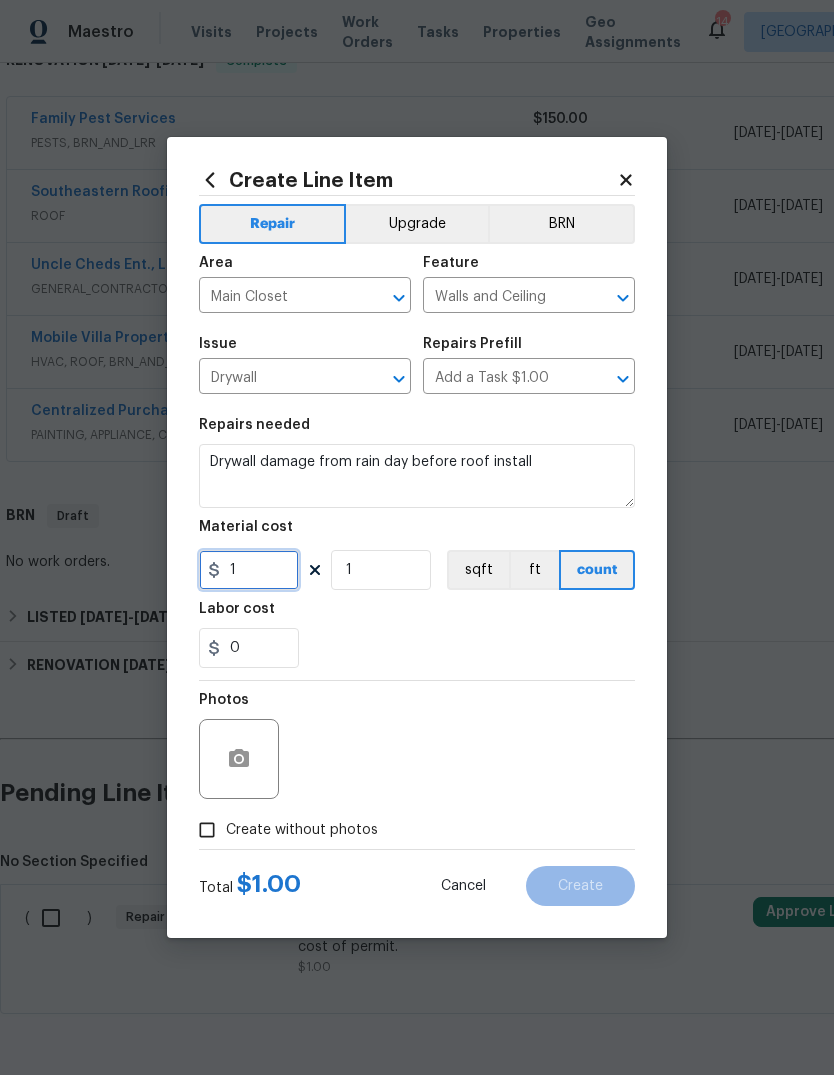 click on "1" at bounding box center [249, 570] 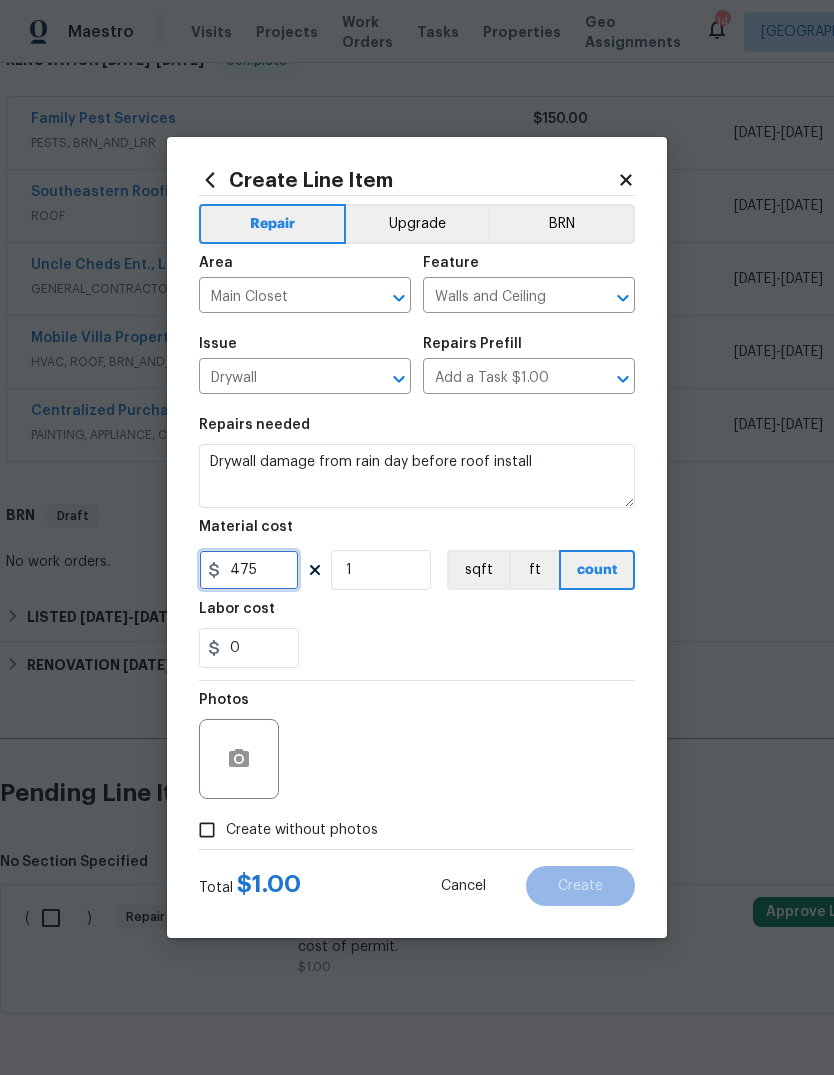type on "475" 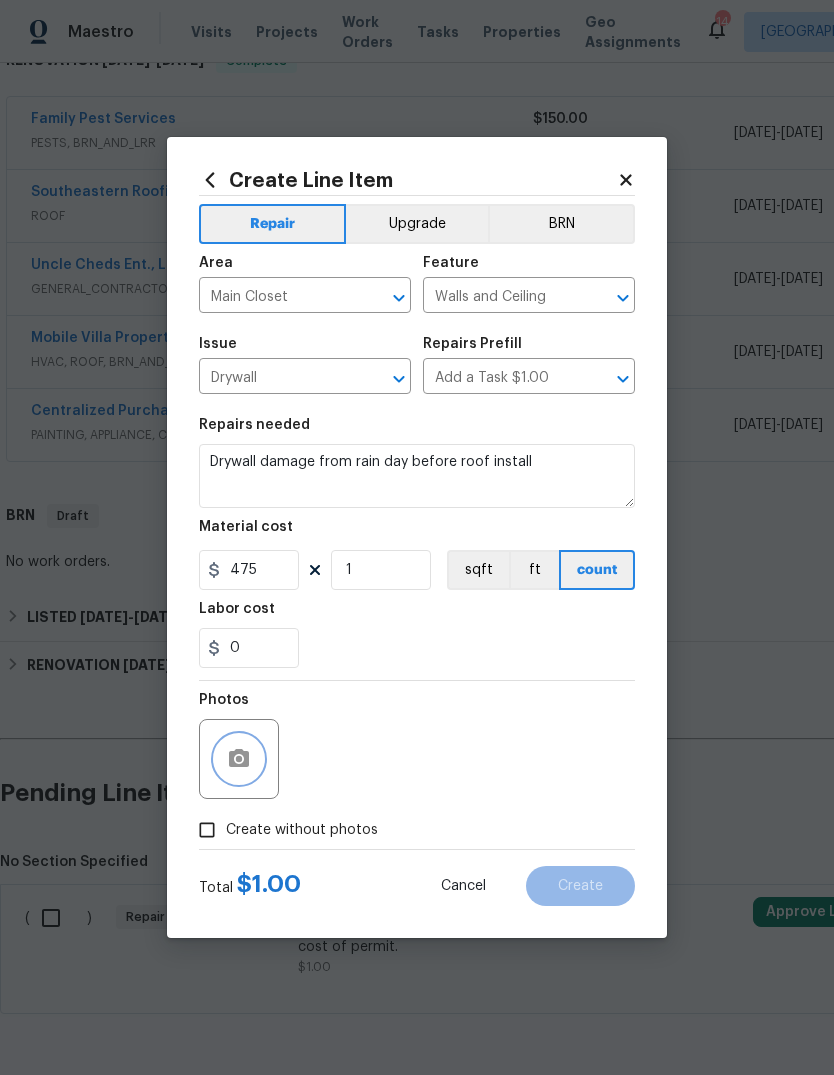 click 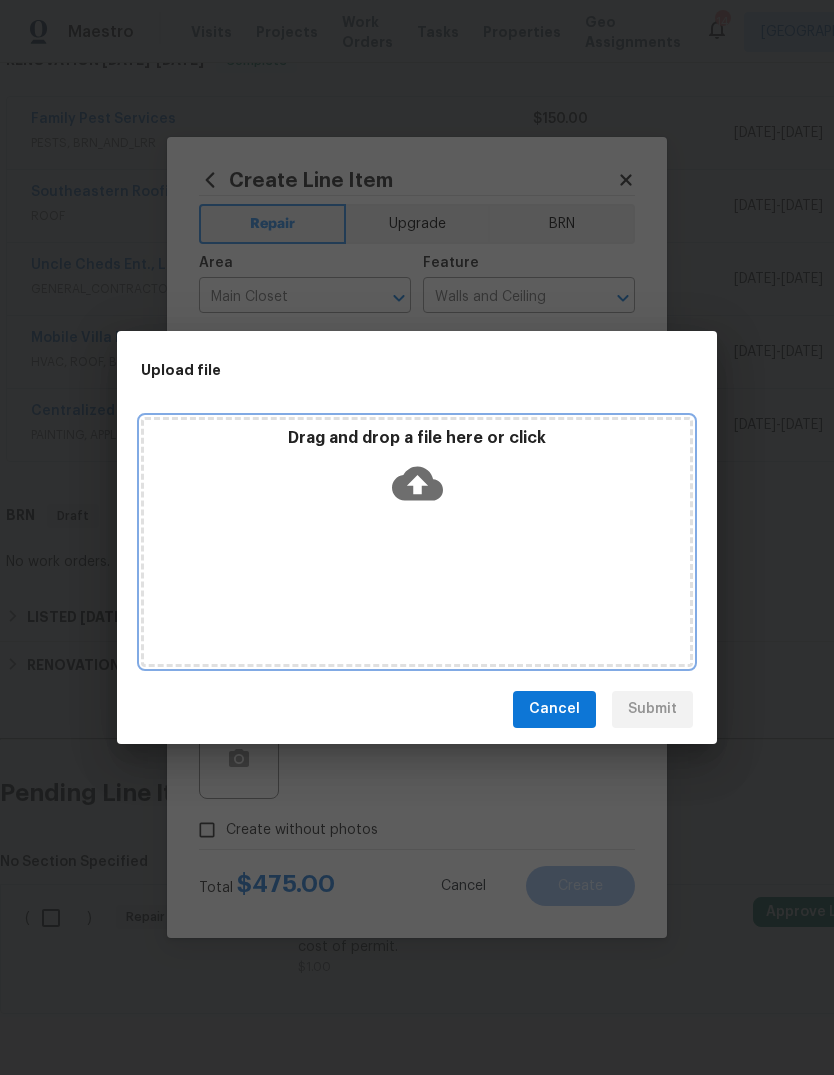 click on "Drag and drop a file here or click" at bounding box center (417, 542) 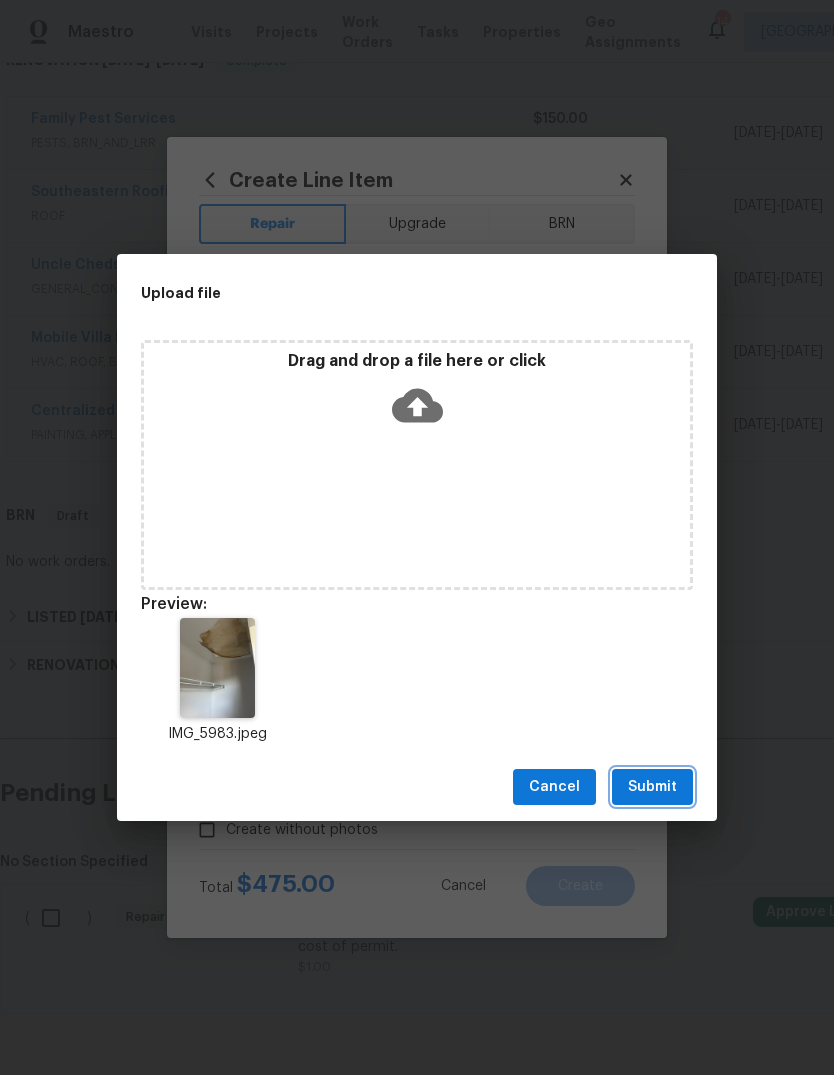 click on "Submit" at bounding box center (652, 787) 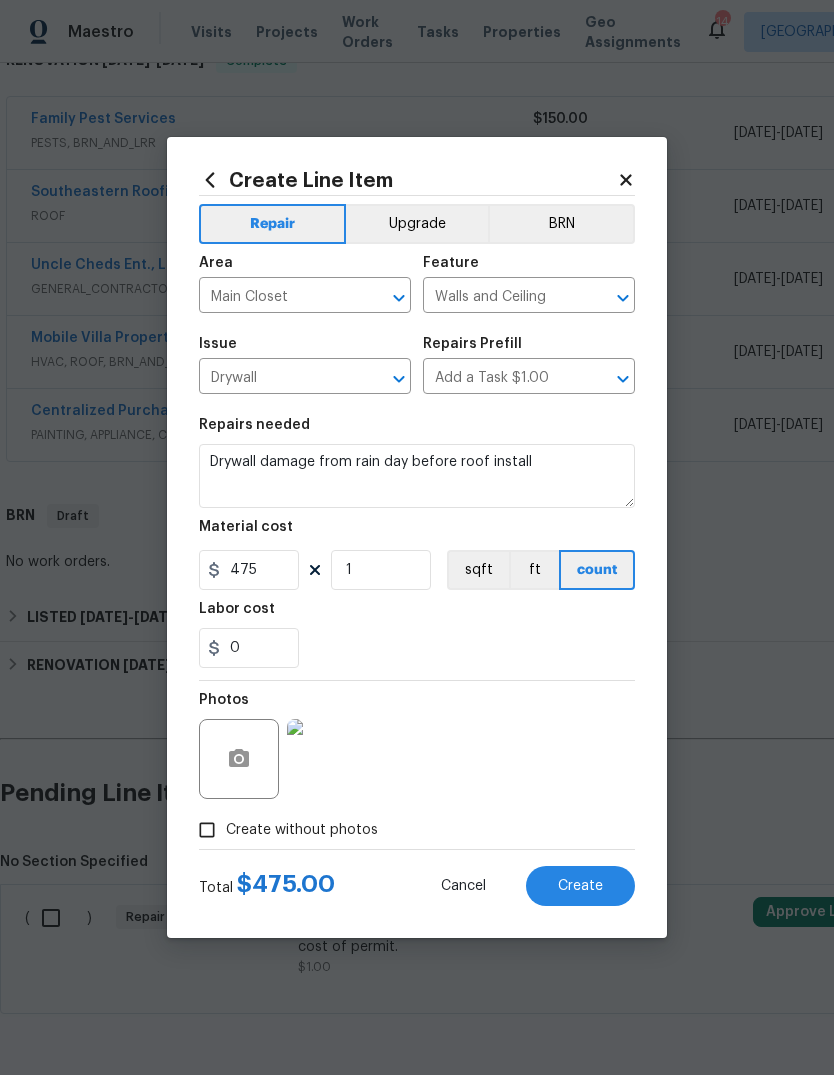 click on "Create" at bounding box center (580, 886) 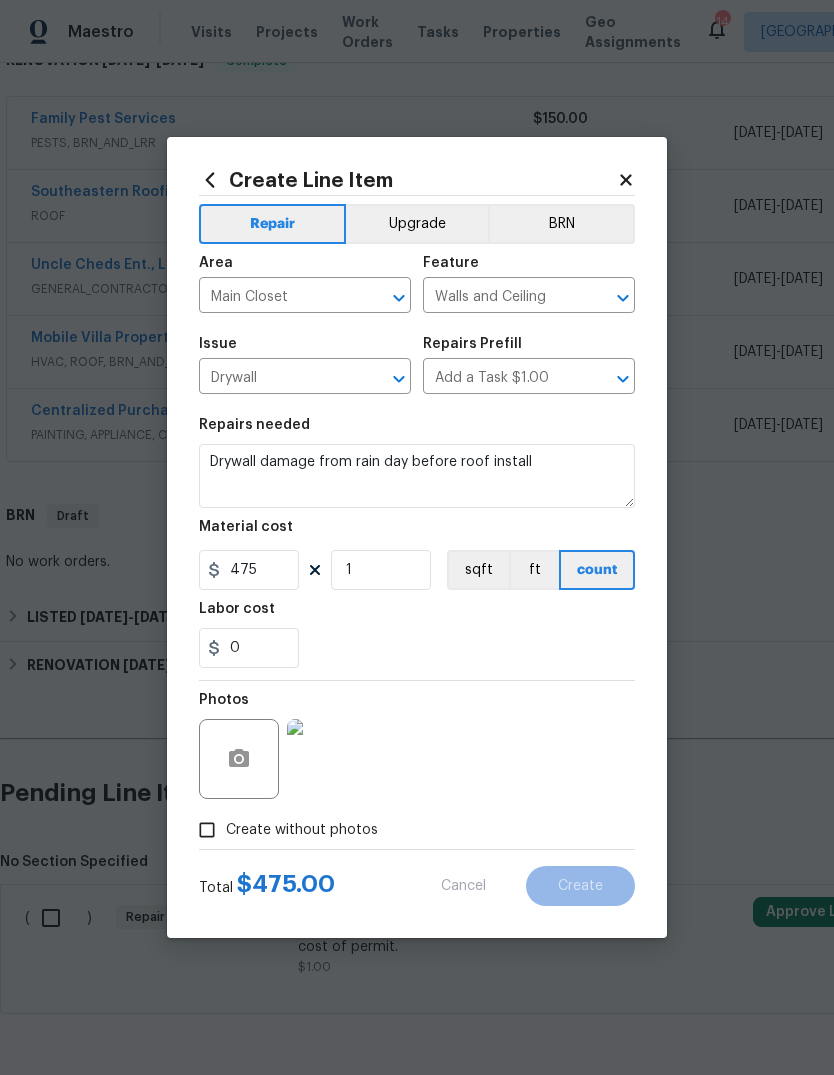 type on "0" 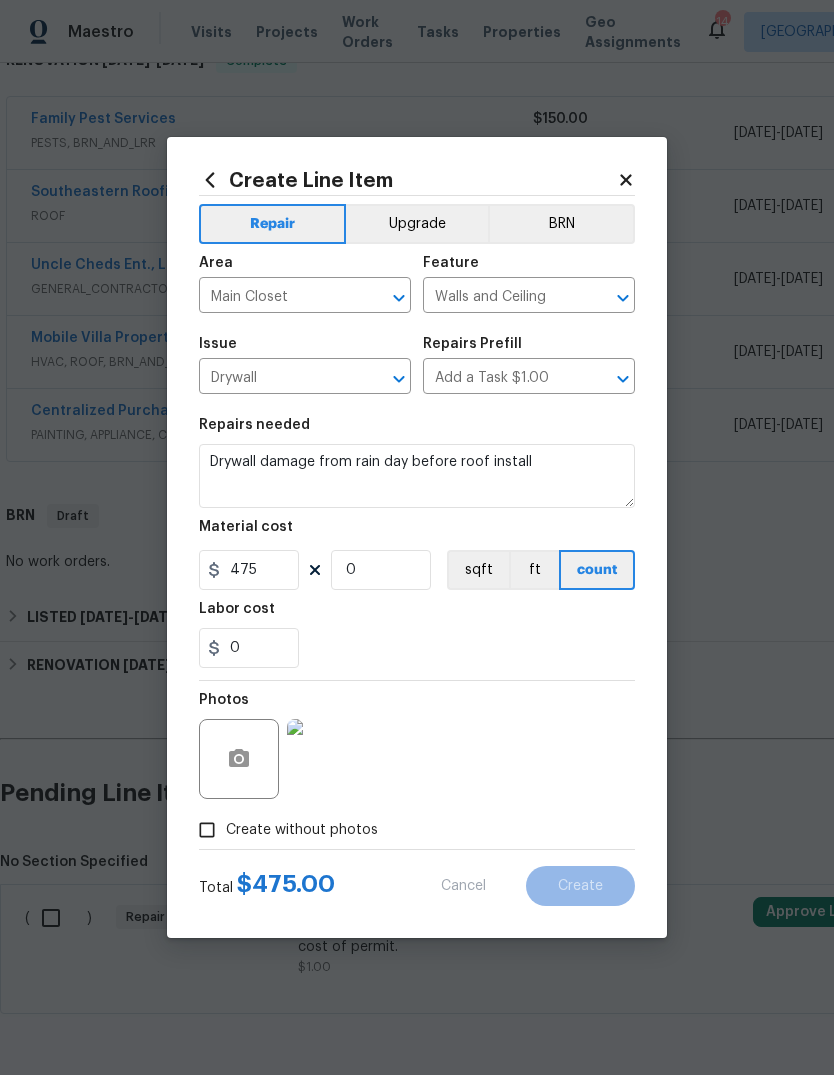 type 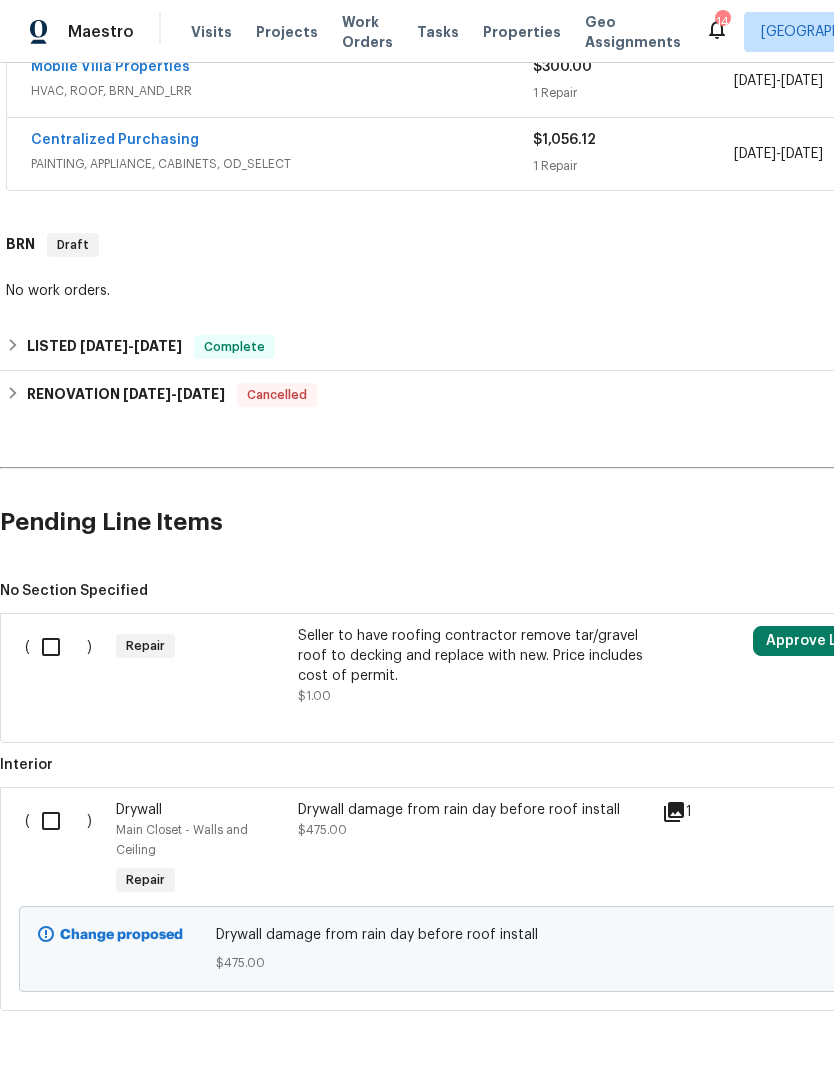 scroll, scrollTop: 620, scrollLeft: 0, axis: vertical 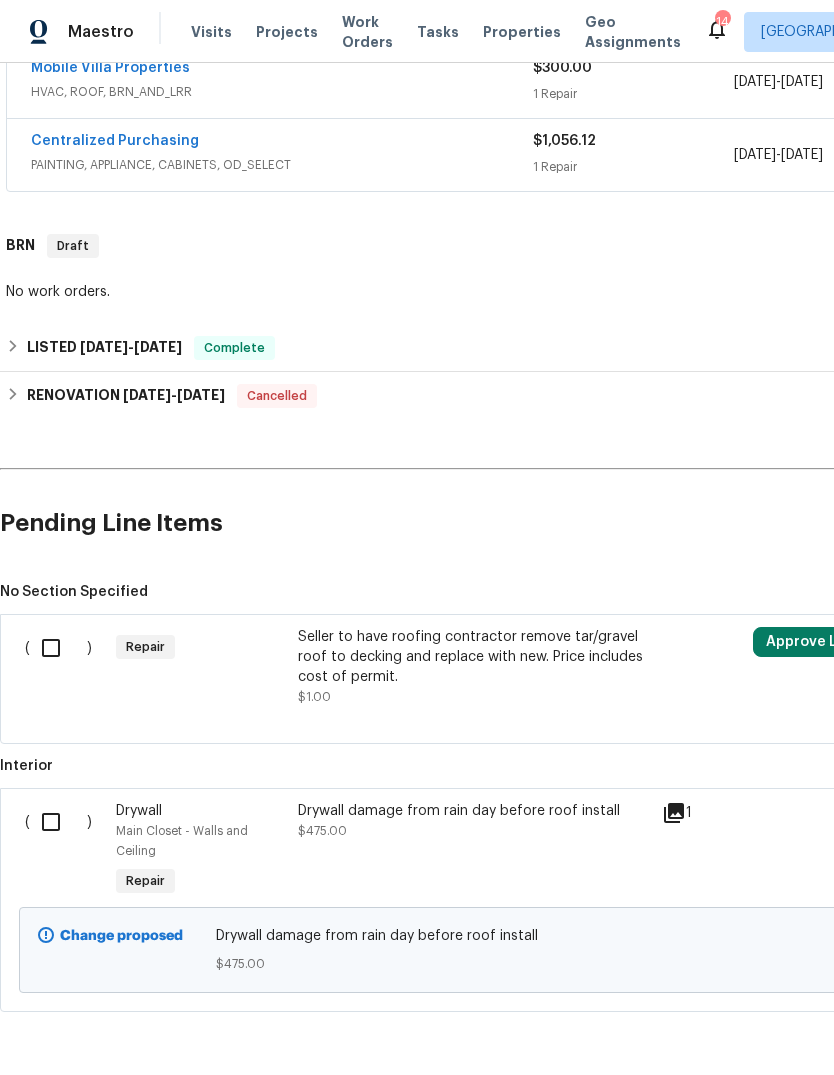 click at bounding box center (58, 822) 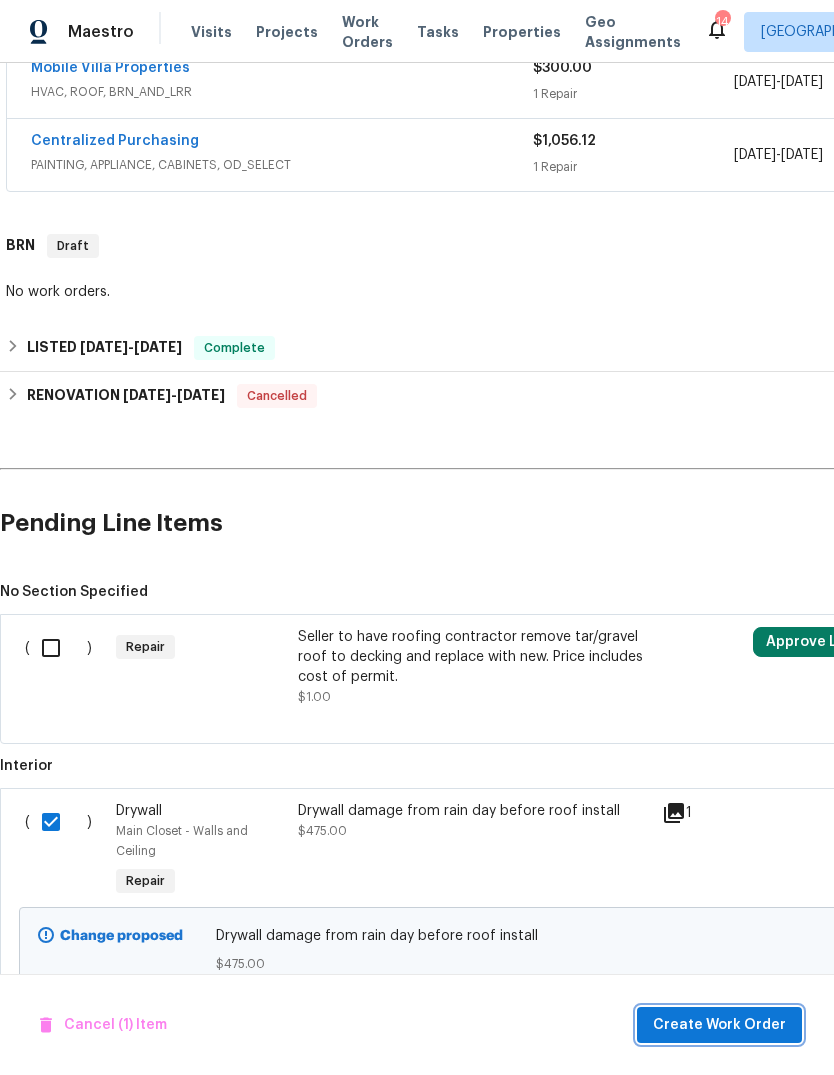 click on "Create Work Order" at bounding box center [719, 1025] 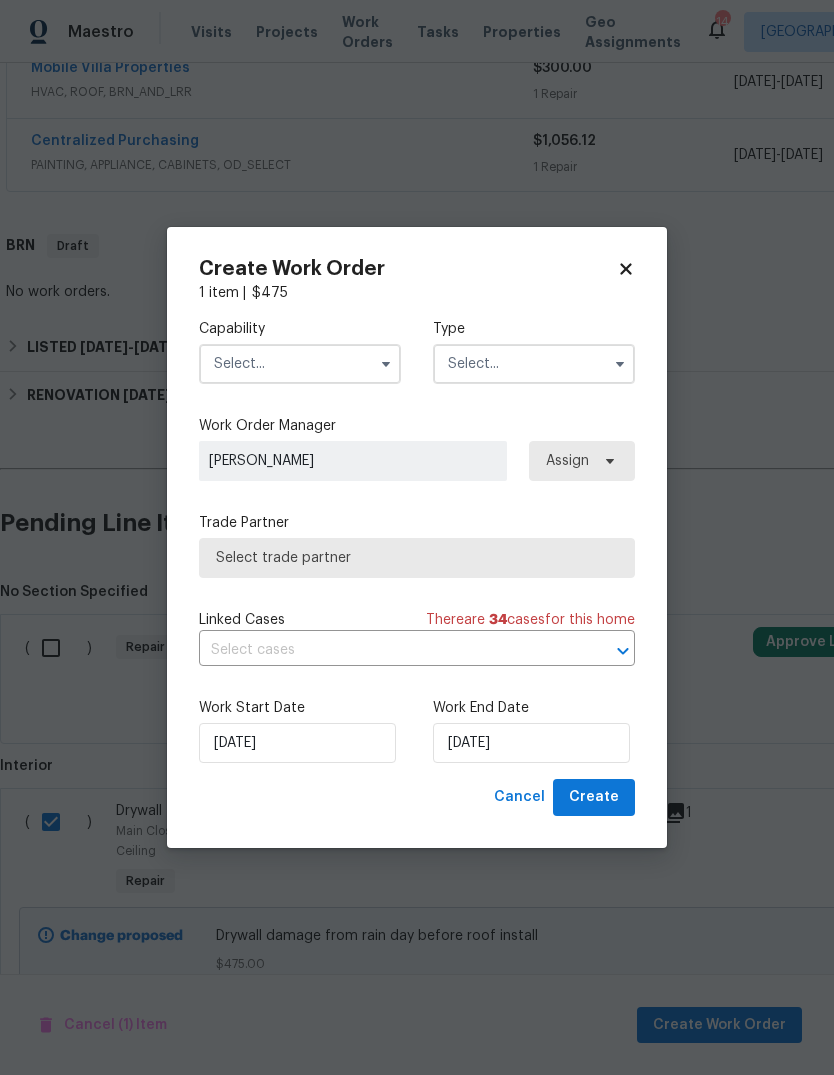 click at bounding box center [300, 364] 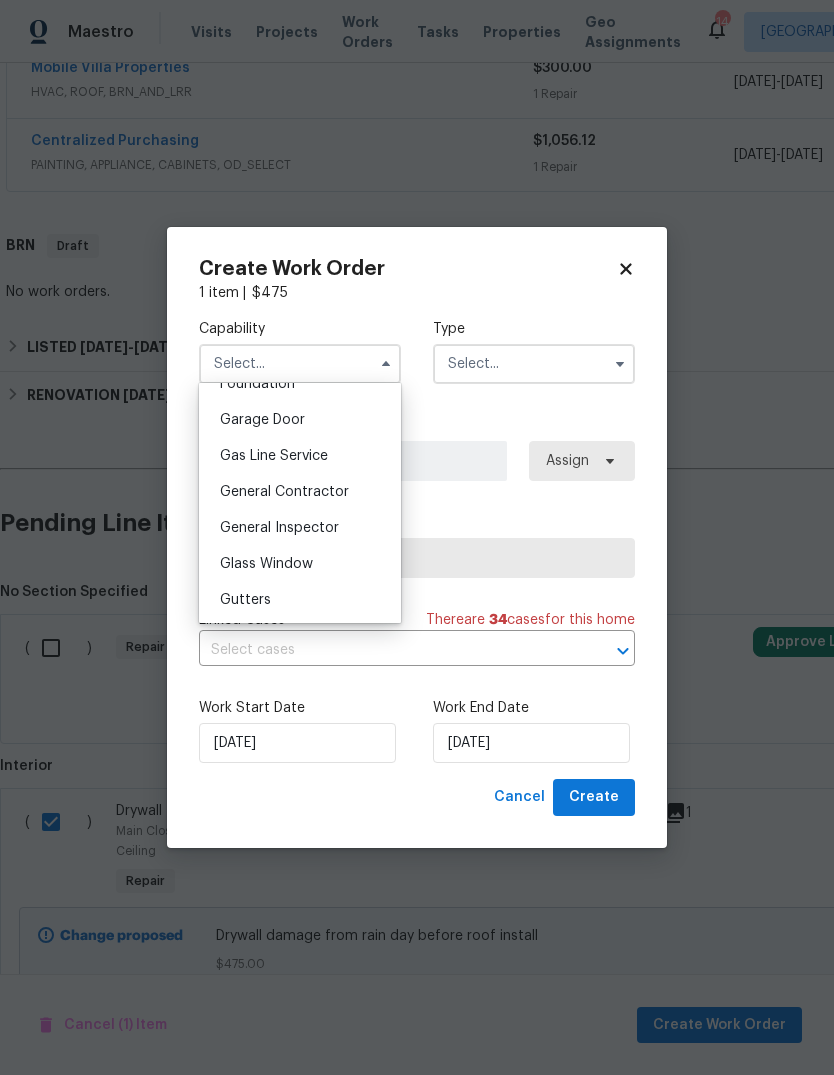 scroll, scrollTop: 877, scrollLeft: 0, axis: vertical 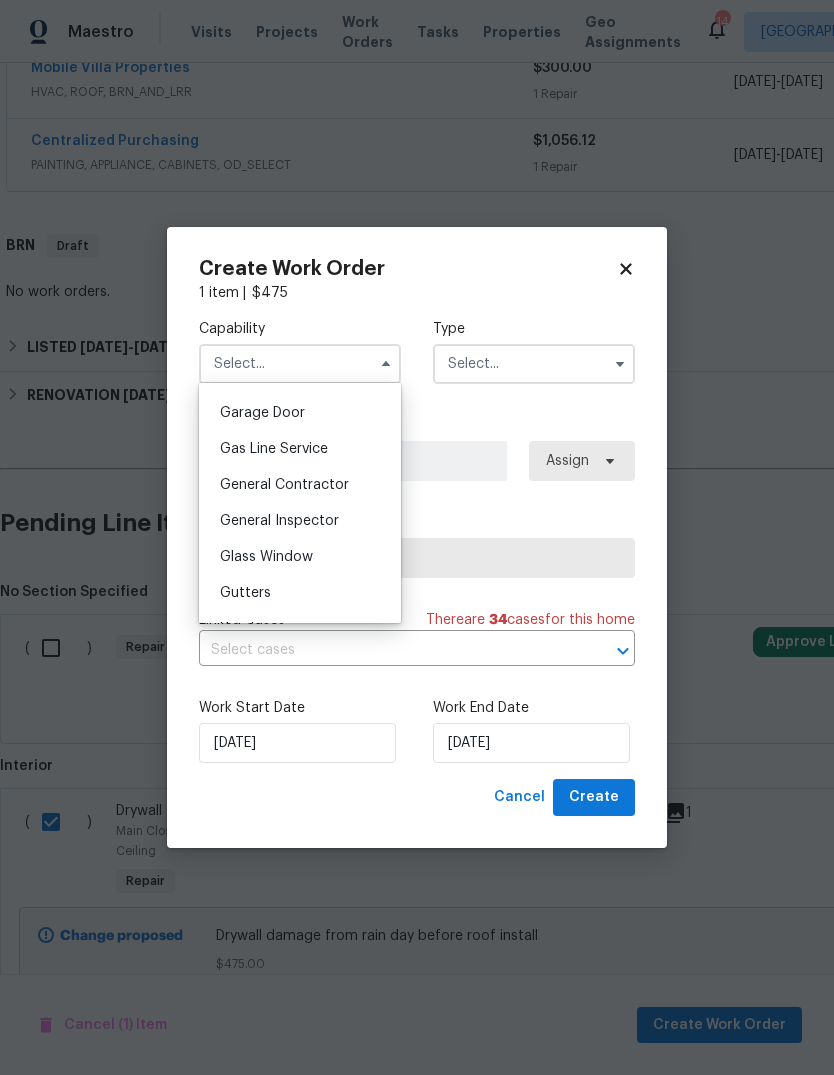 click on "General Contractor" at bounding box center (284, 485) 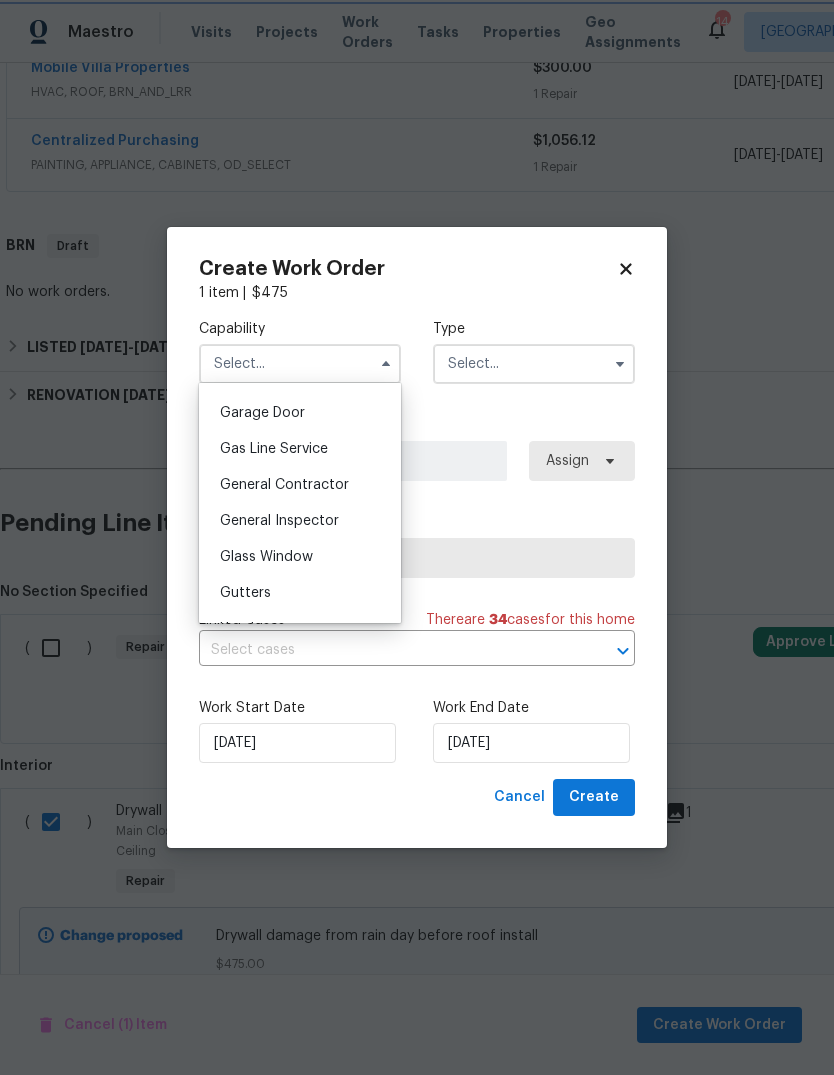 type on "General Contractor" 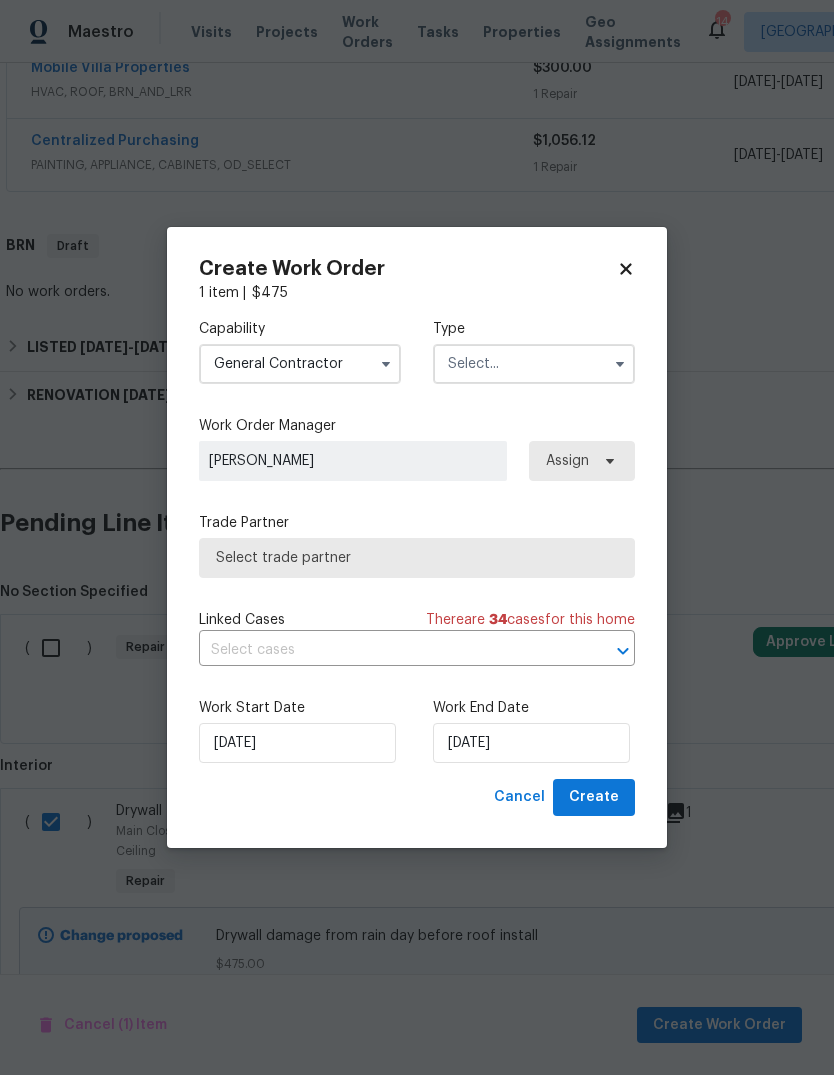 click at bounding box center (534, 364) 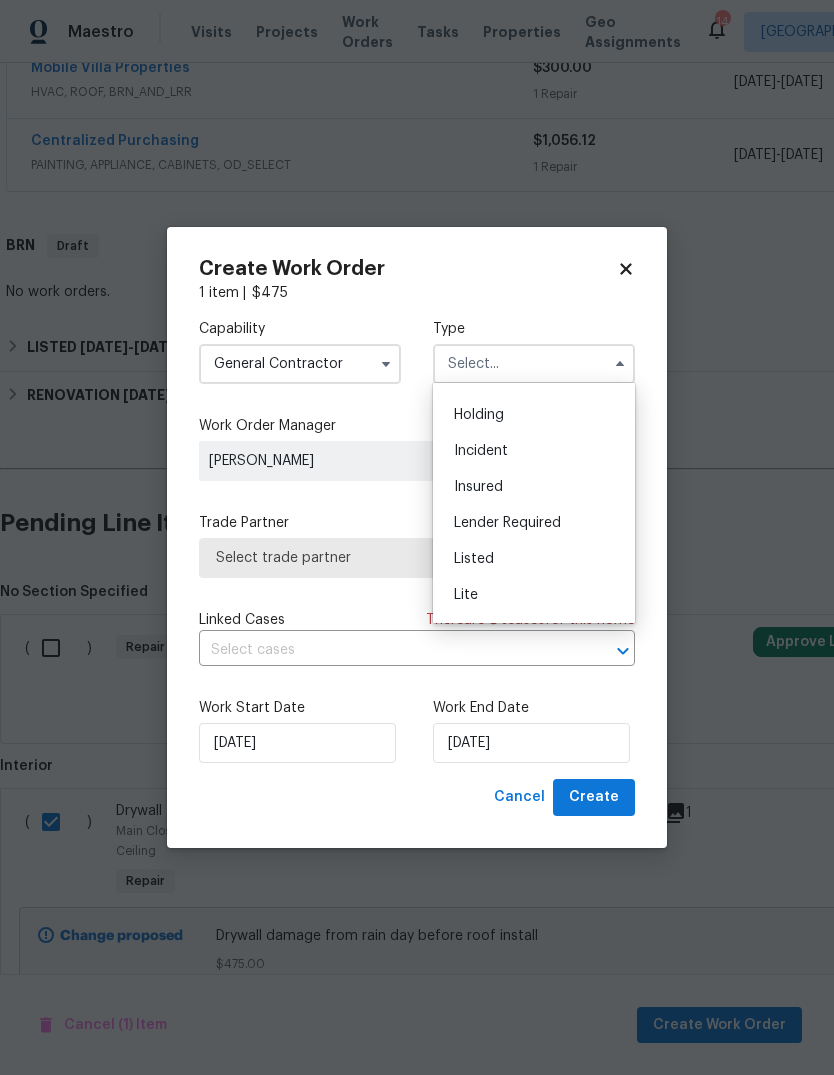 scroll, scrollTop: 67, scrollLeft: 0, axis: vertical 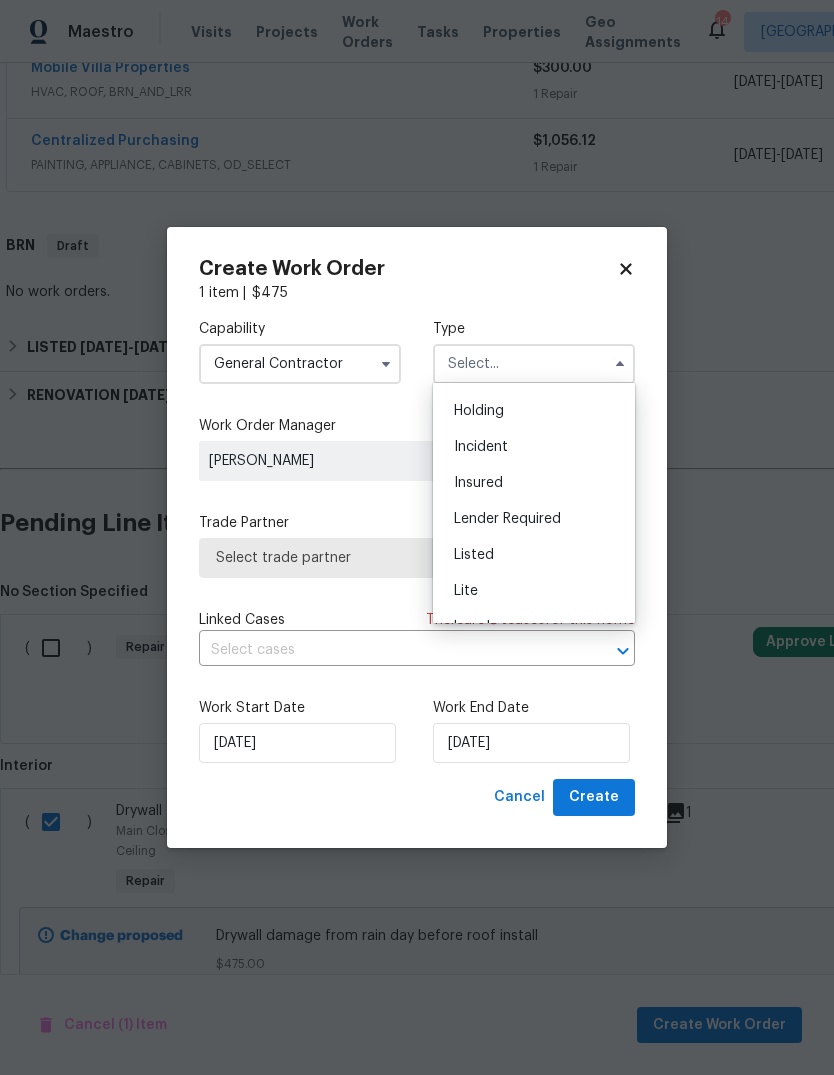 click on "Listed" at bounding box center [534, 555] 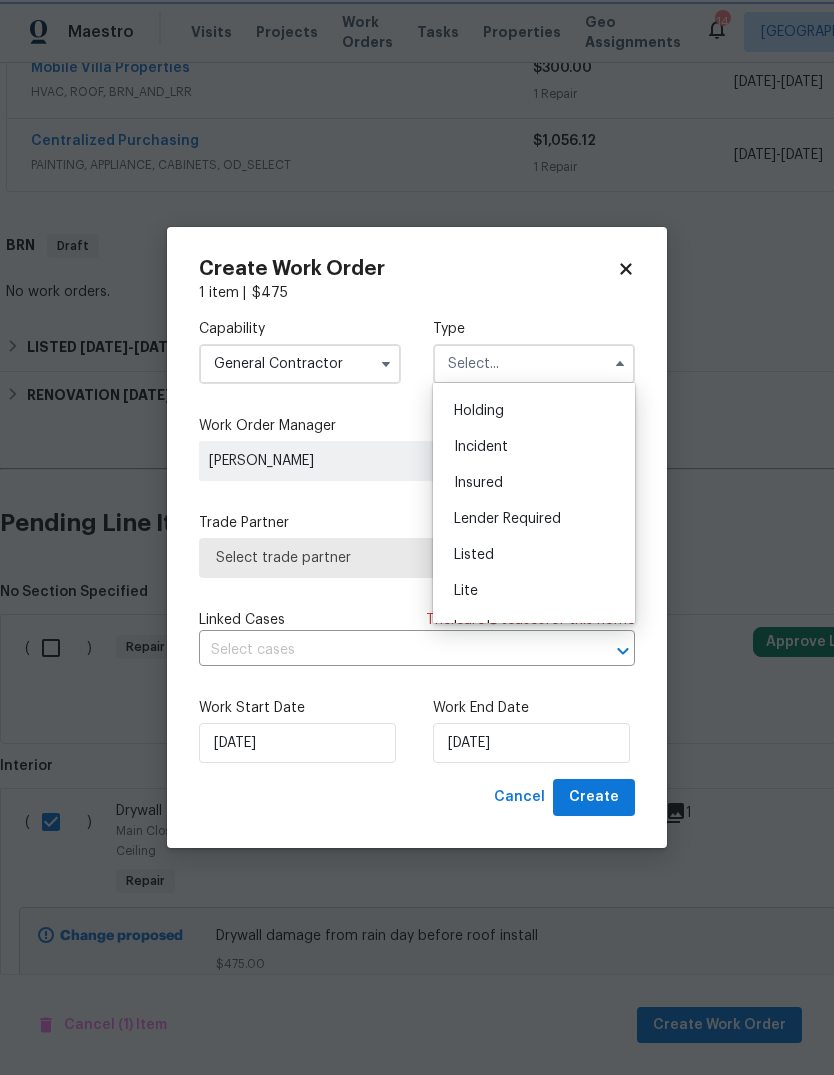 type on "Listed" 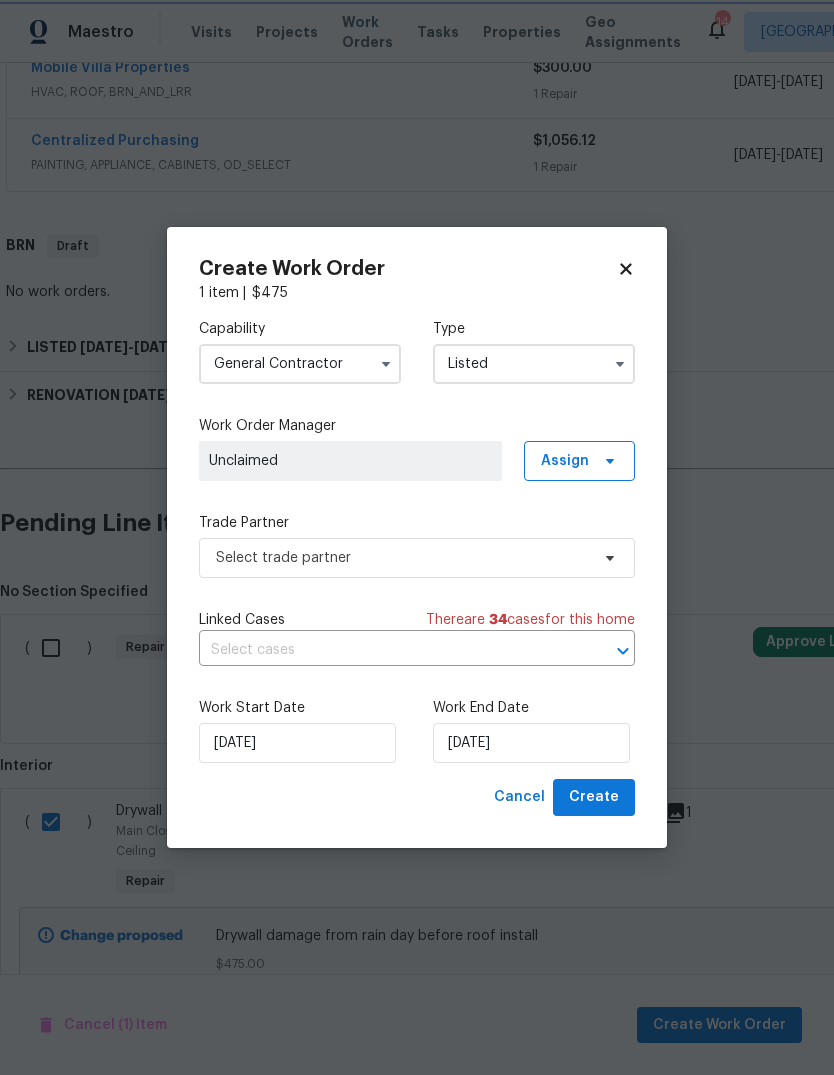 scroll, scrollTop: 0, scrollLeft: 0, axis: both 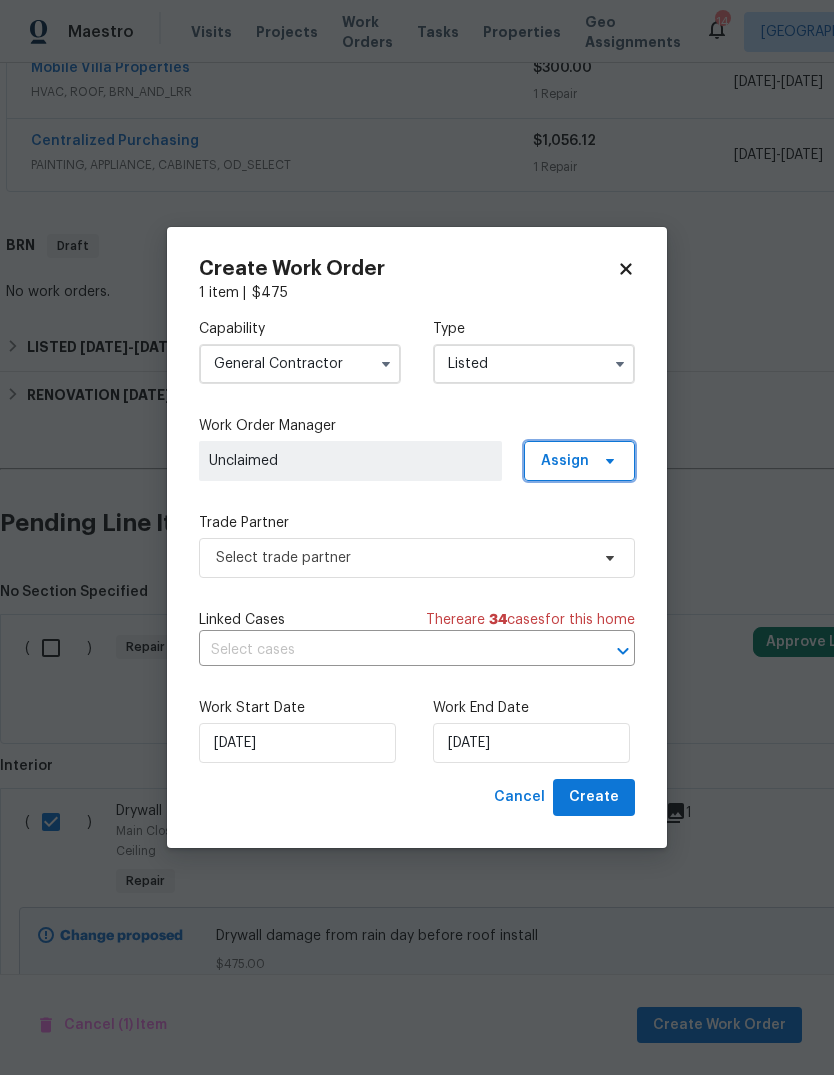 click on "Assign" at bounding box center [579, 461] 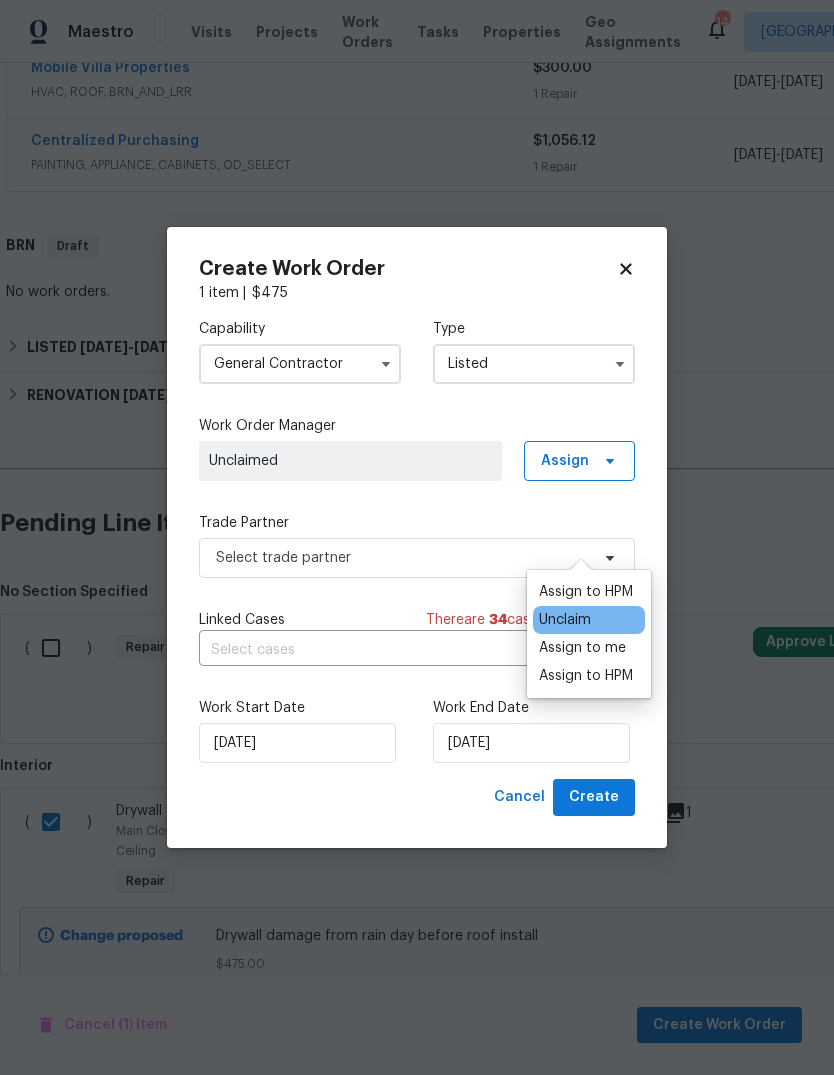 click on "Assign to HPM" at bounding box center (586, 592) 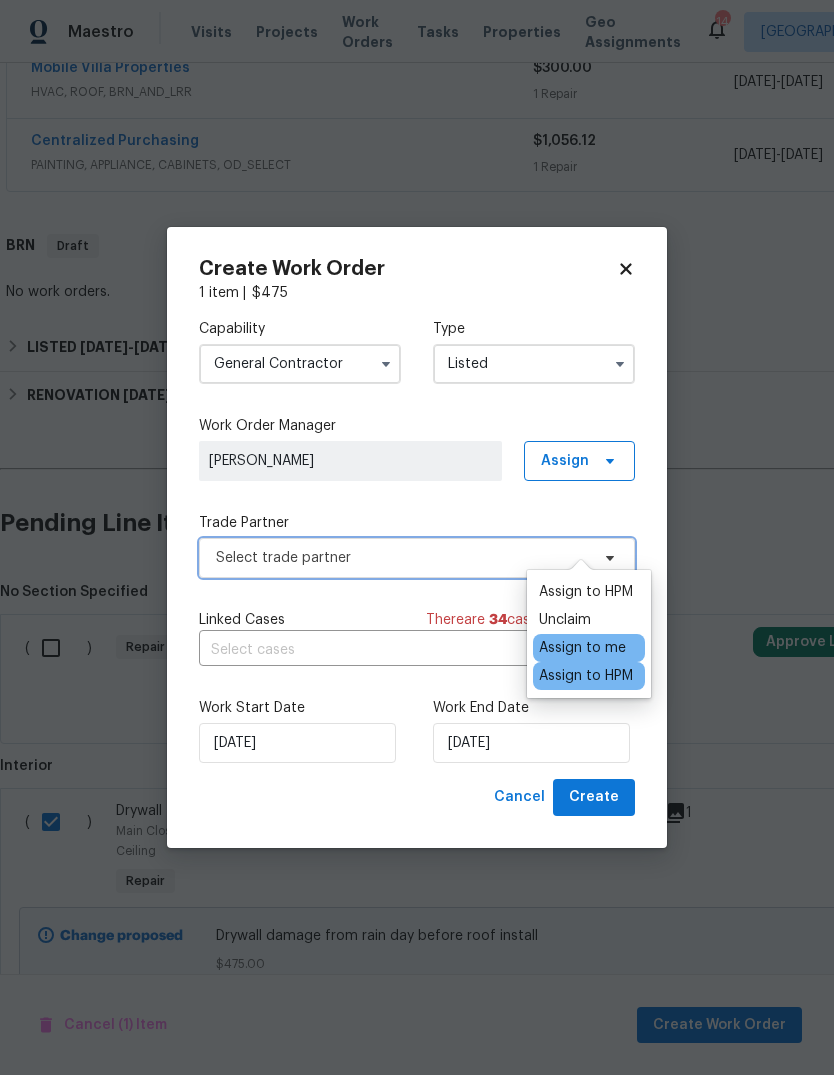 click on "Select trade partner" at bounding box center [402, 558] 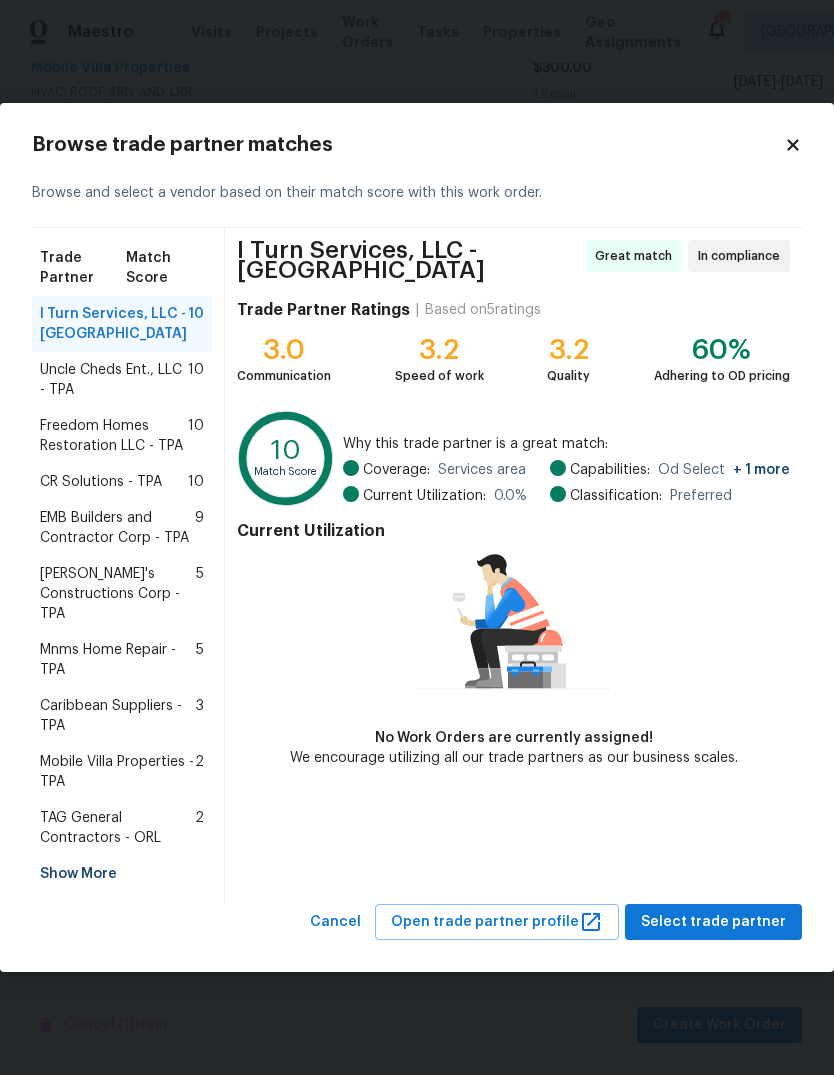 click on "Uncle Cheds Ent., LLC - TPA" at bounding box center (114, 380) 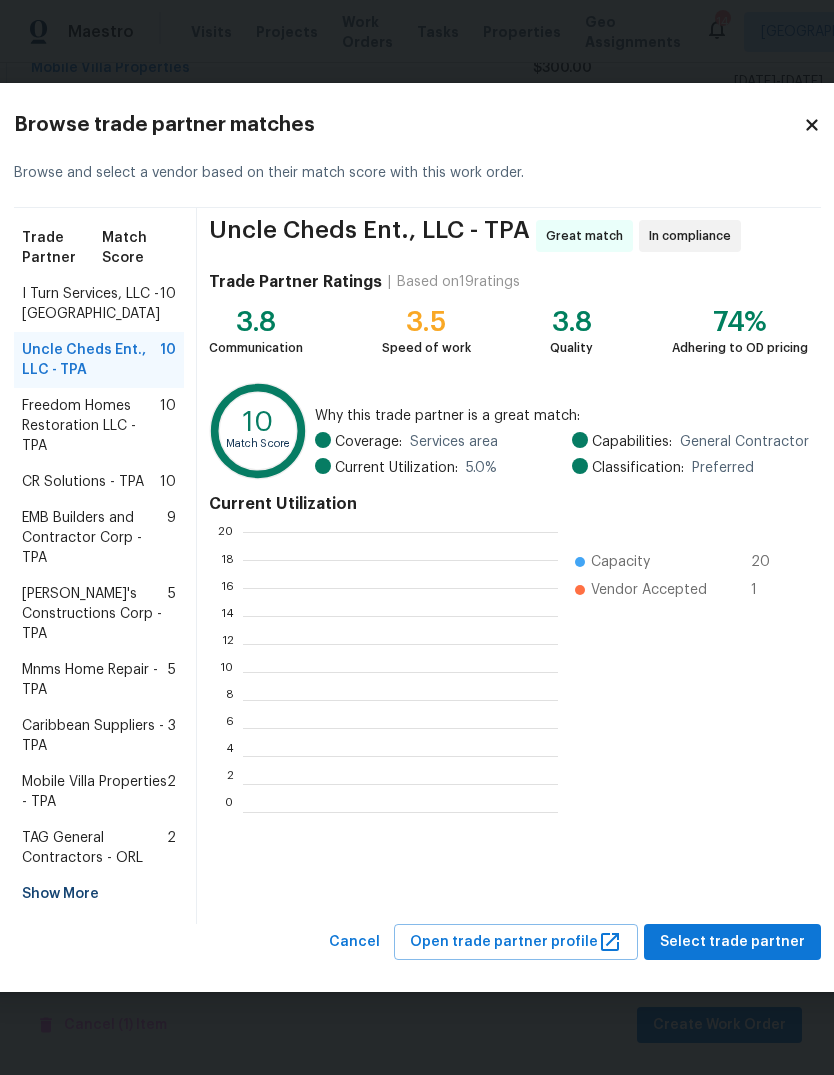 scroll, scrollTop: 2, scrollLeft: 2, axis: both 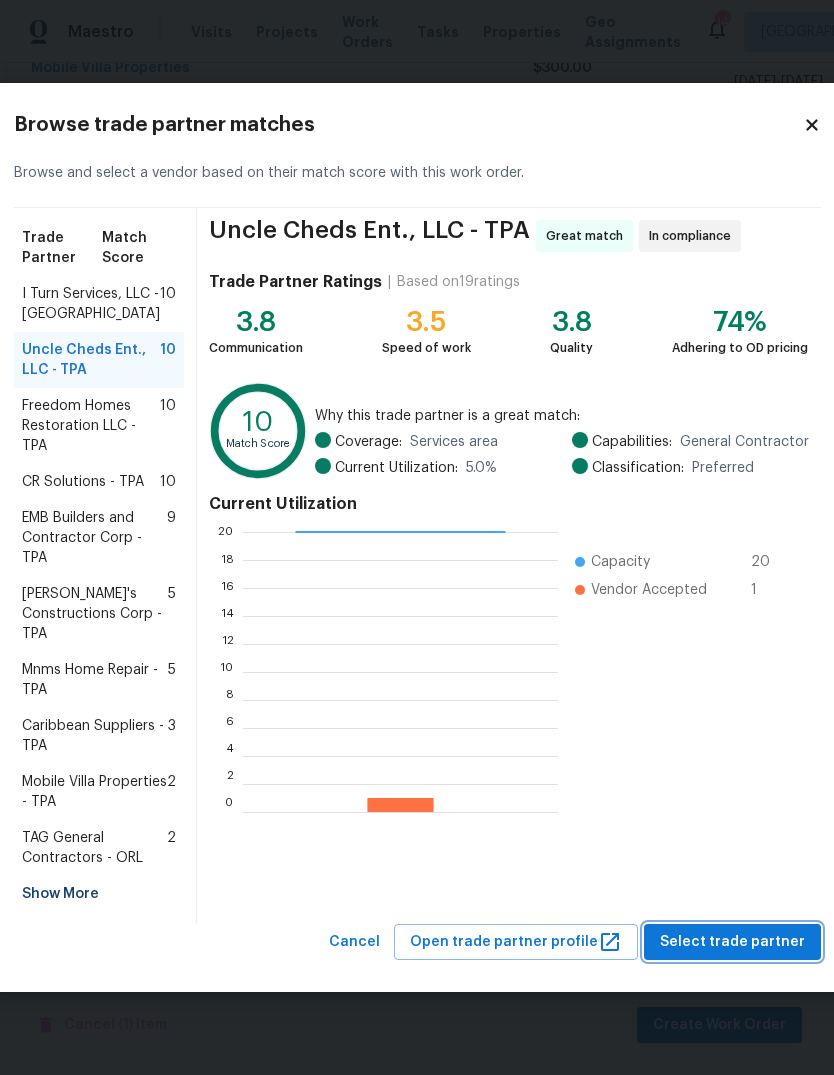 click on "Select trade partner" at bounding box center [732, 942] 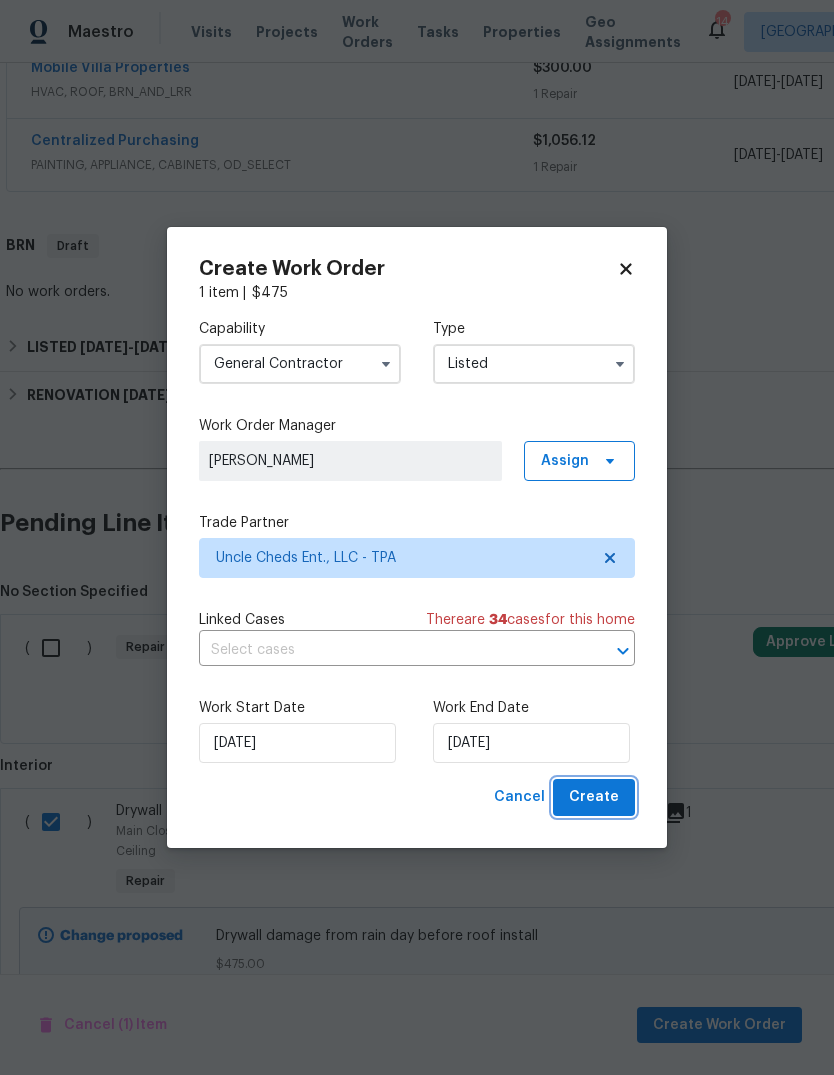 click on "Create" at bounding box center [594, 797] 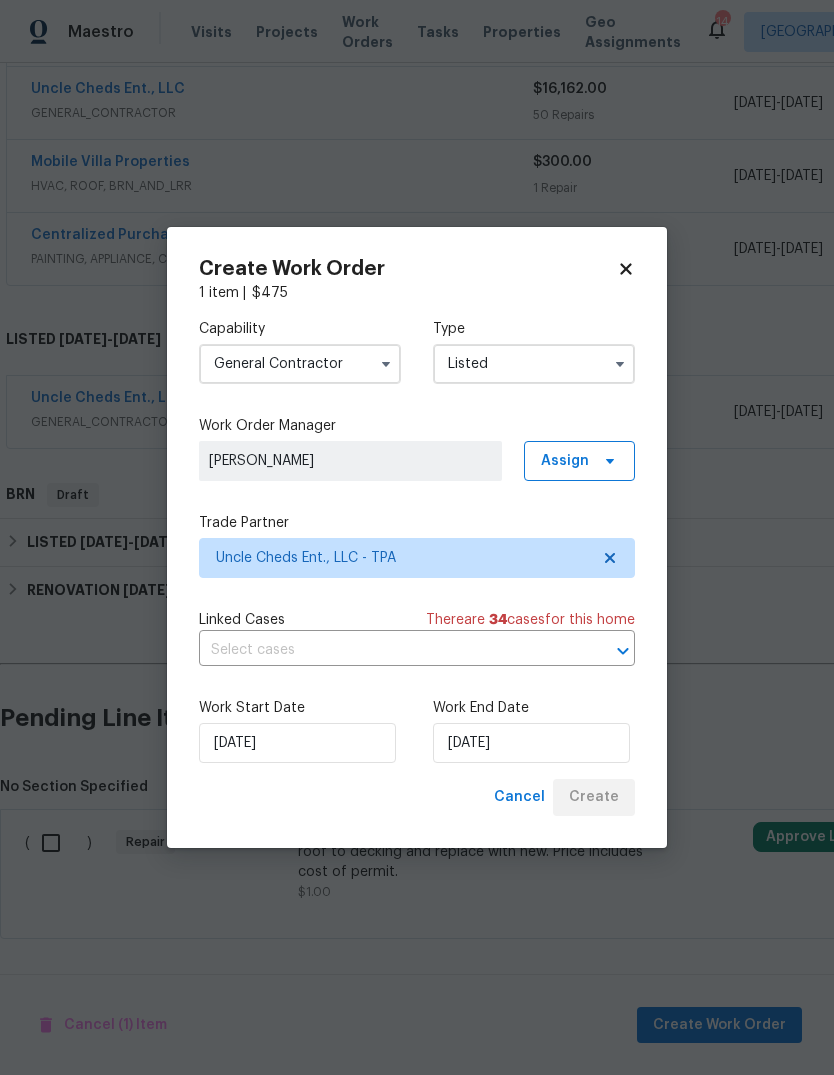 scroll, scrollTop: 451, scrollLeft: 0, axis: vertical 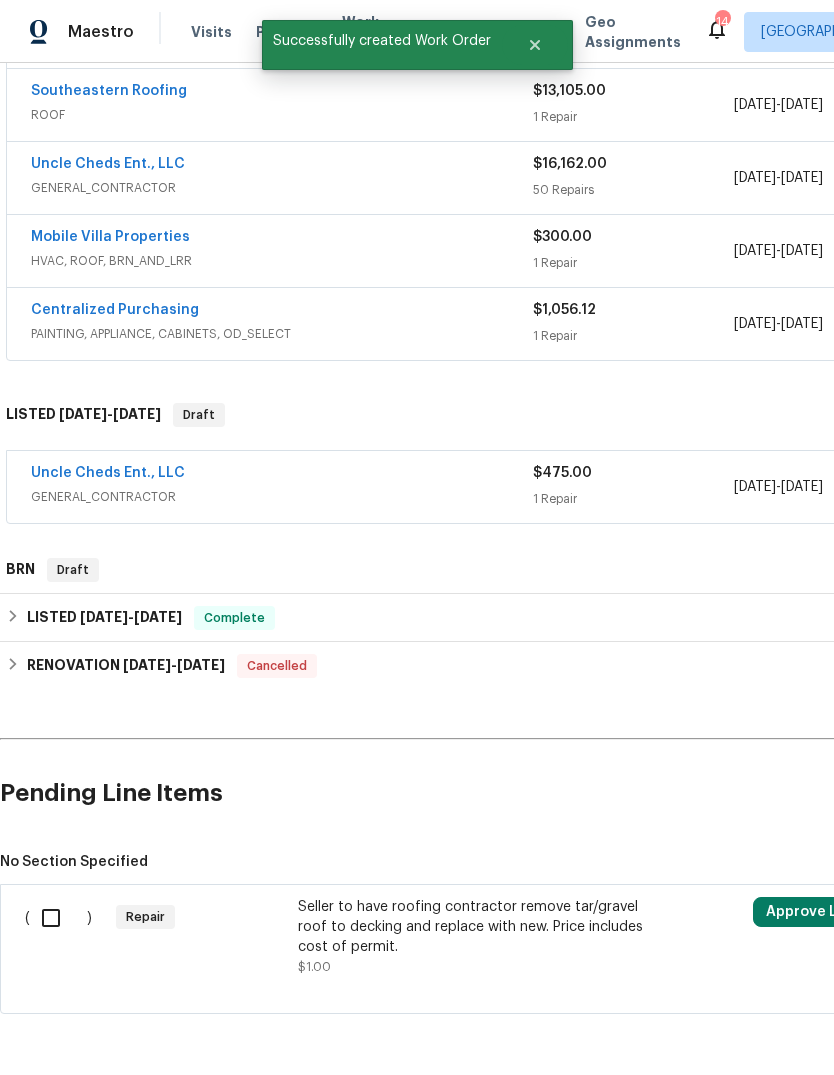 click on "Uncle Cheds Ent., LLC" at bounding box center [108, 473] 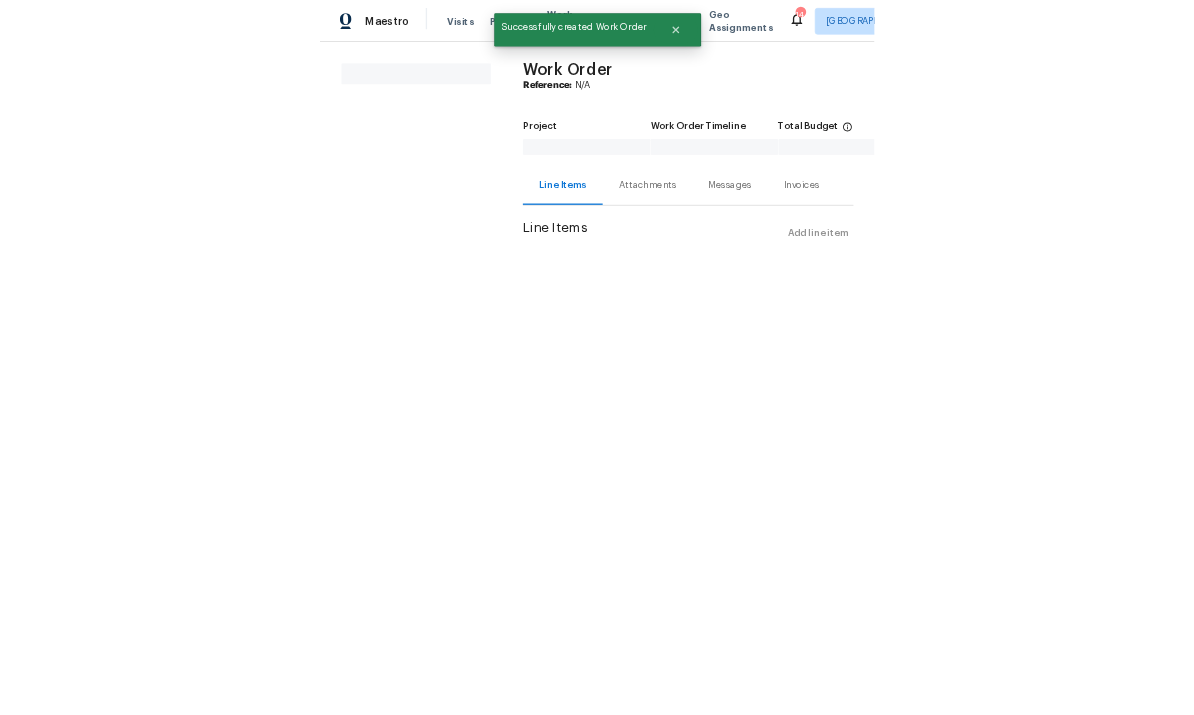 scroll, scrollTop: 0, scrollLeft: 0, axis: both 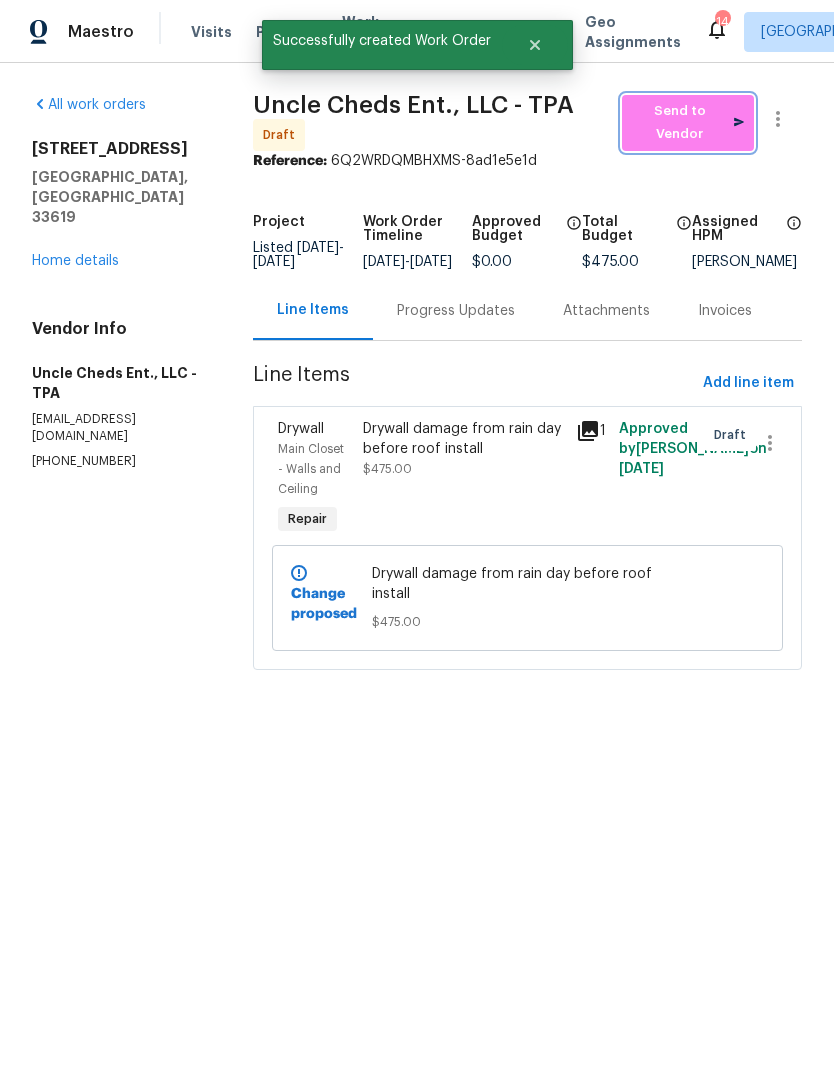 click on "Send to Vendor" at bounding box center [688, 123] 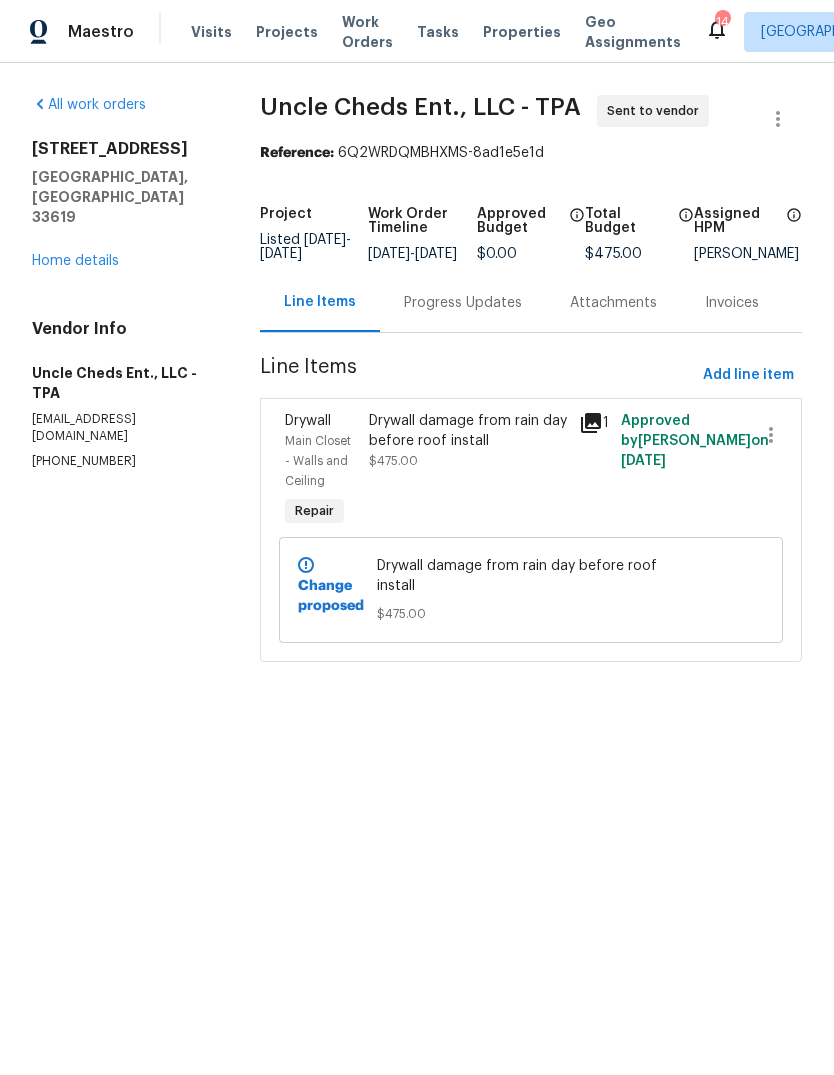 click on "Home details" at bounding box center [75, 261] 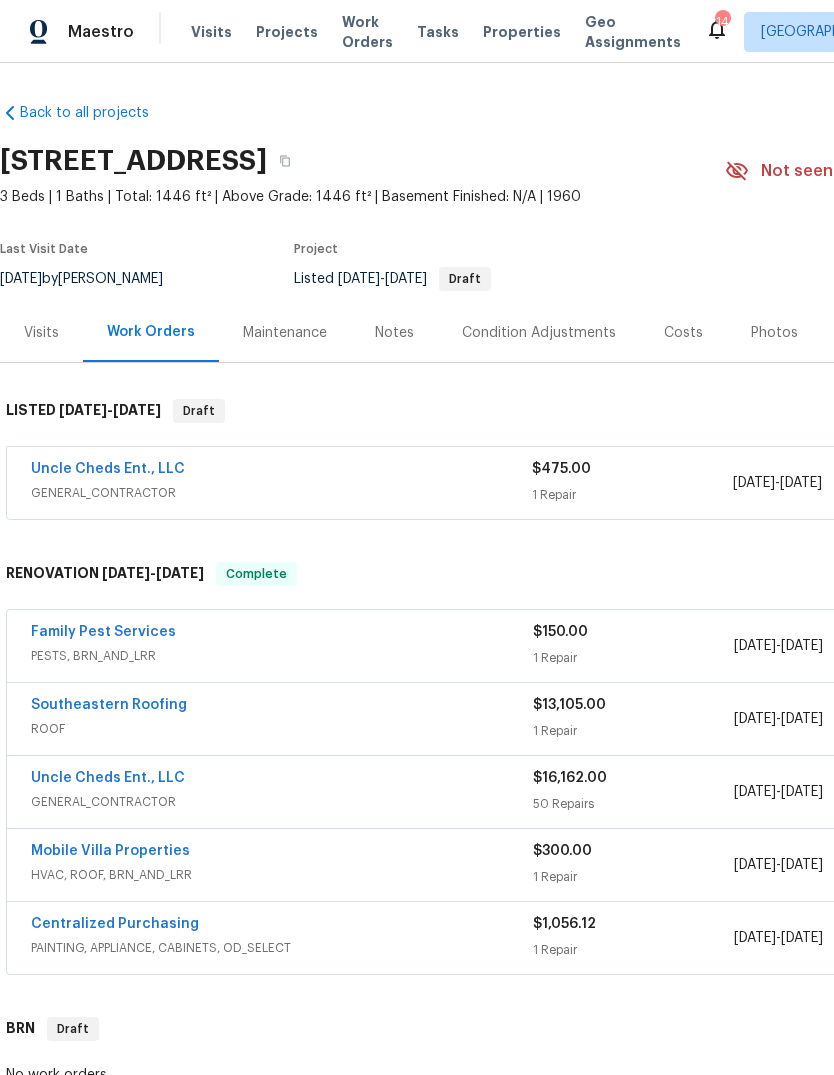 click on "Uncle Cheds Ent., LLC" at bounding box center (108, 469) 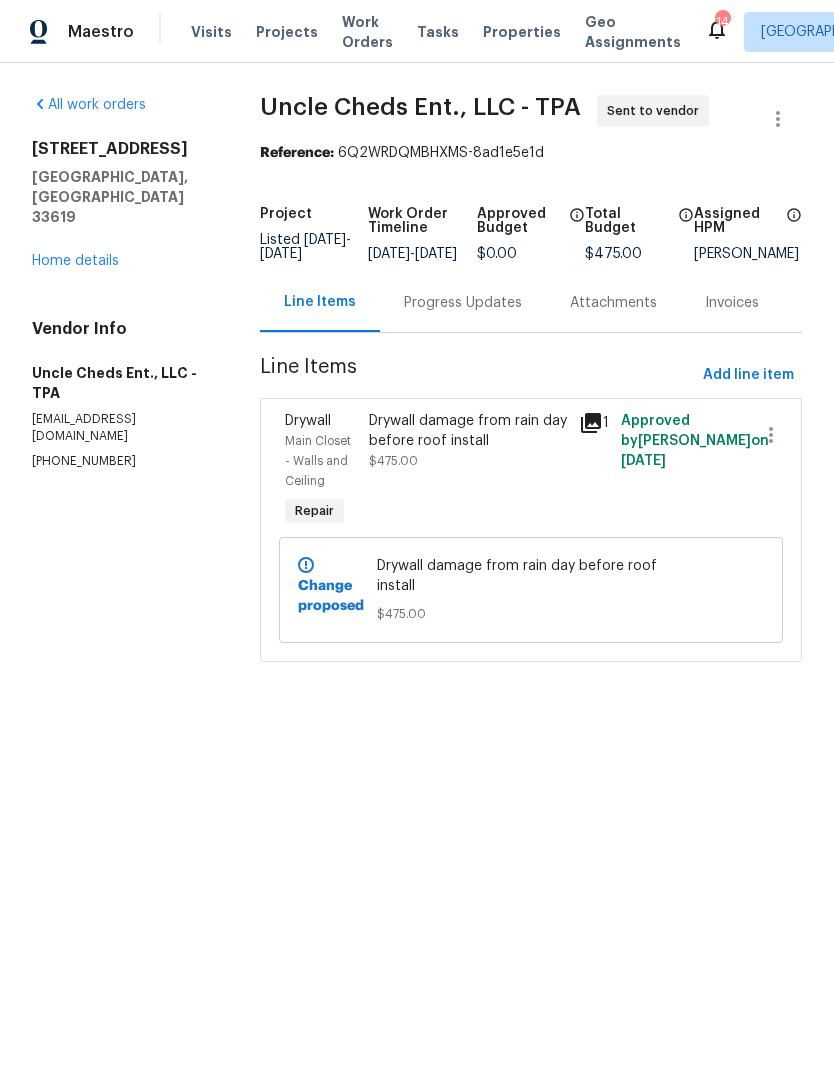 click on "Drywall damage from rain day before roof install $475.00" at bounding box center (468, 441) 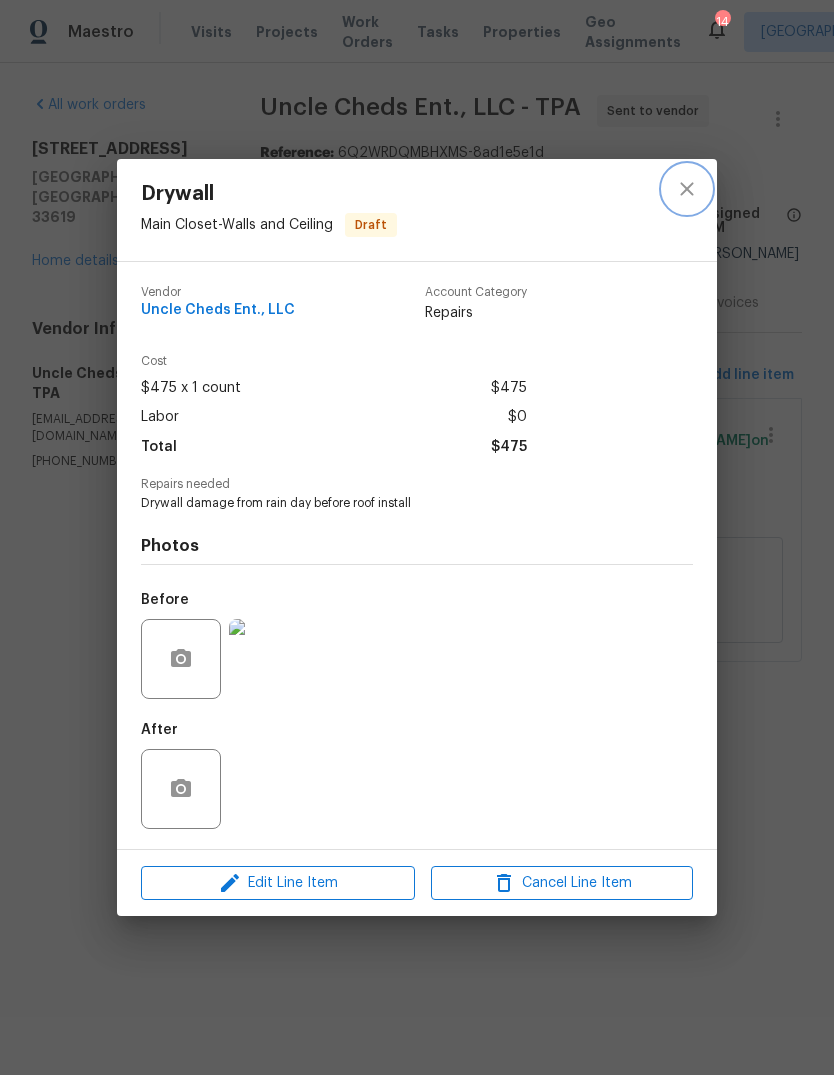 click 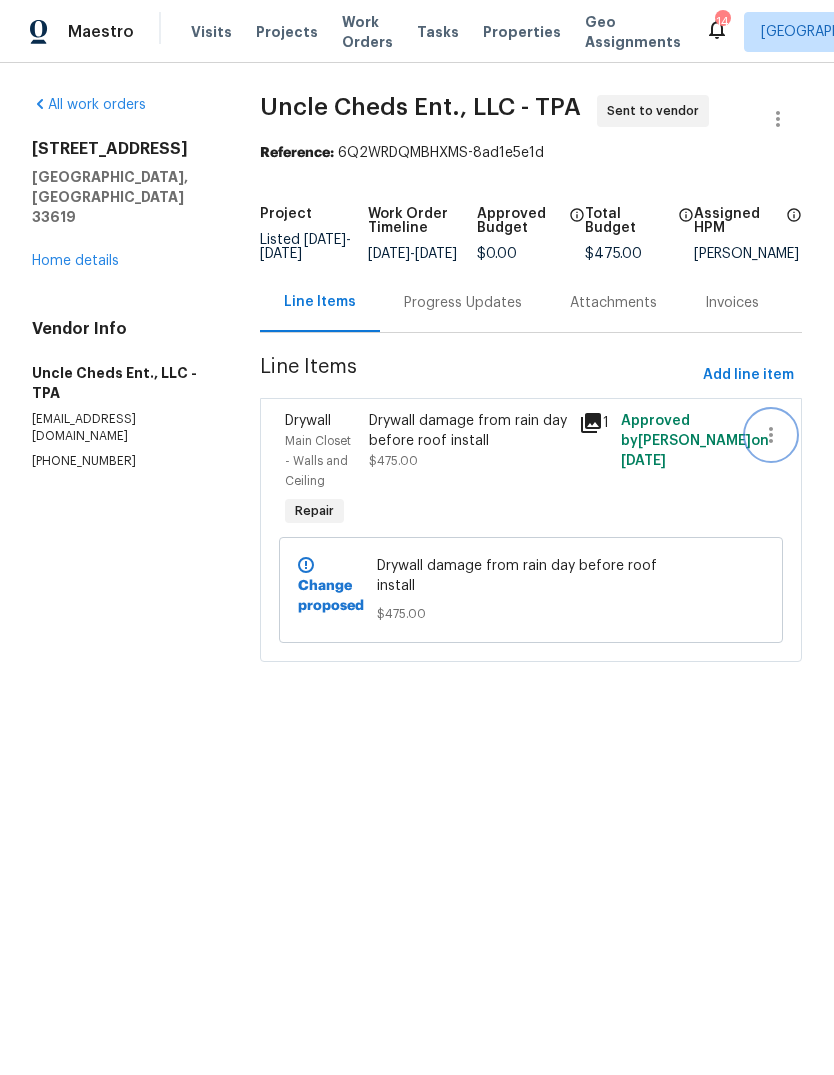 click 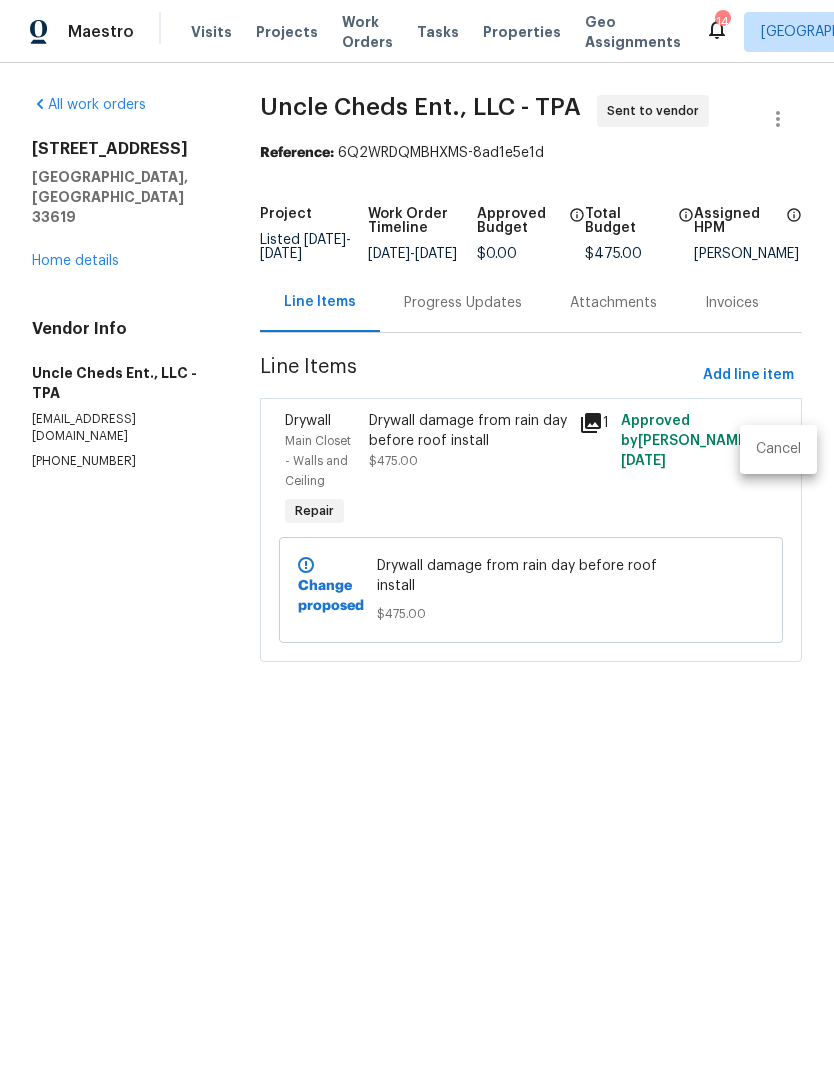 click at bounding box center (417, 537) 